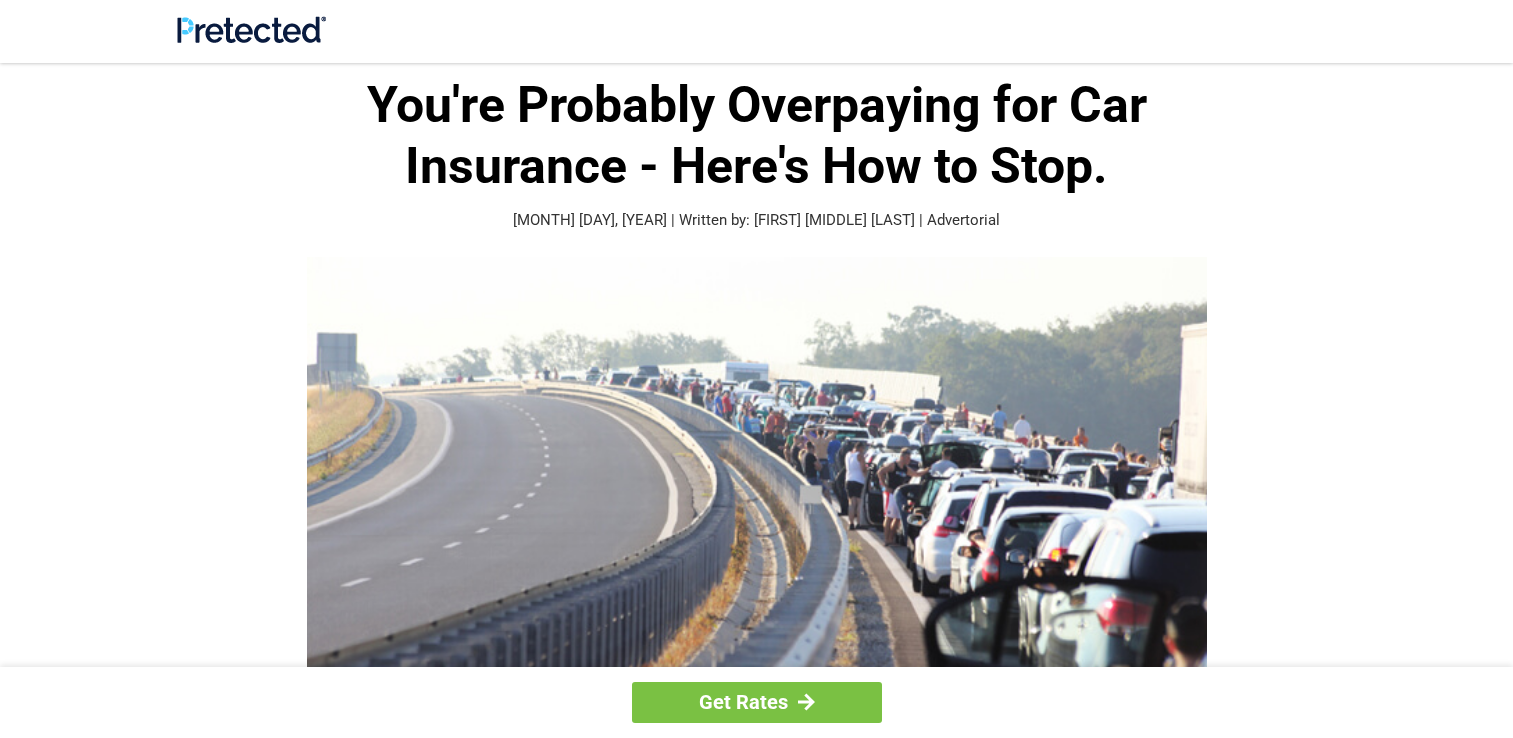 scroll, scrollTop: 0, scrollLeft: 0, axis: both 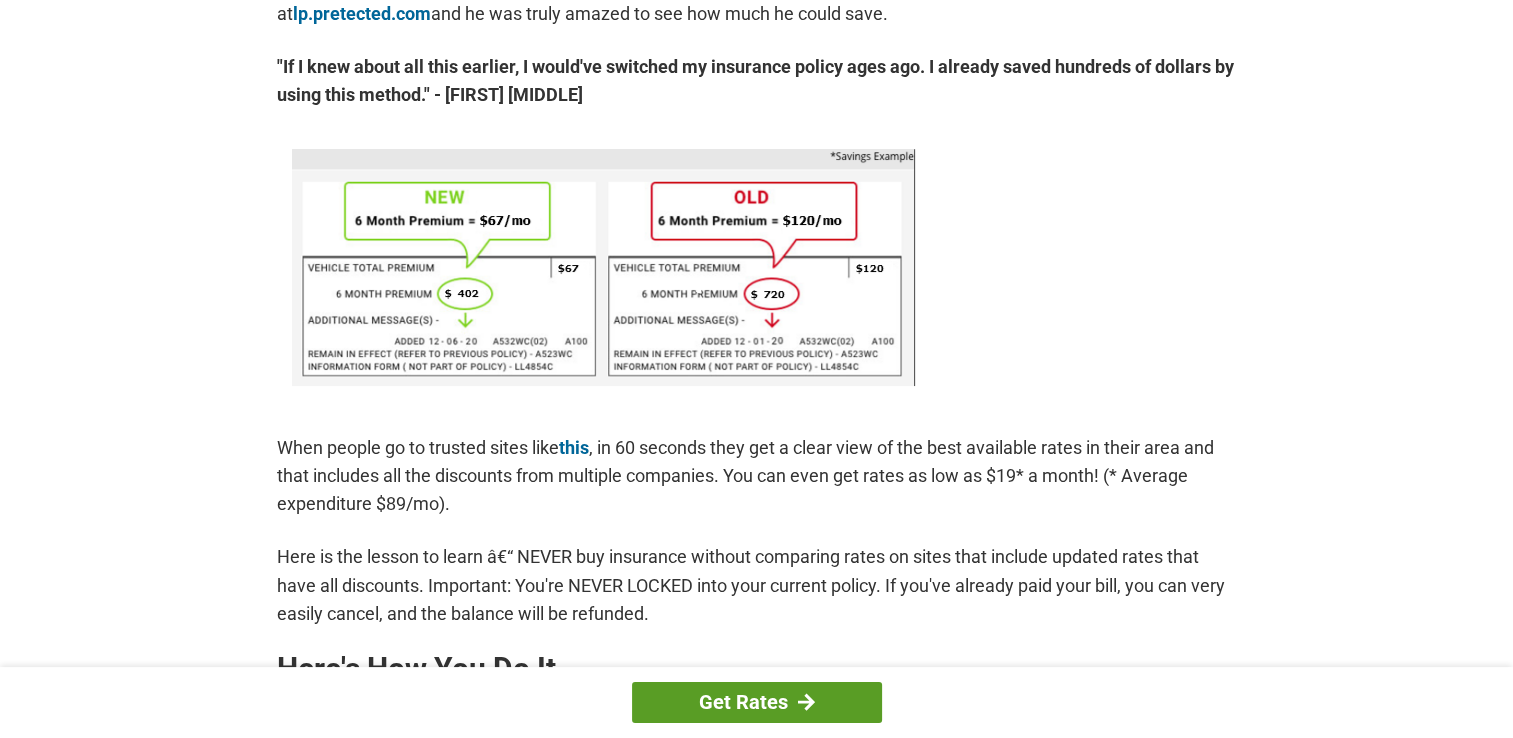 click on "Get Rates" at bounding box center [757, 702] 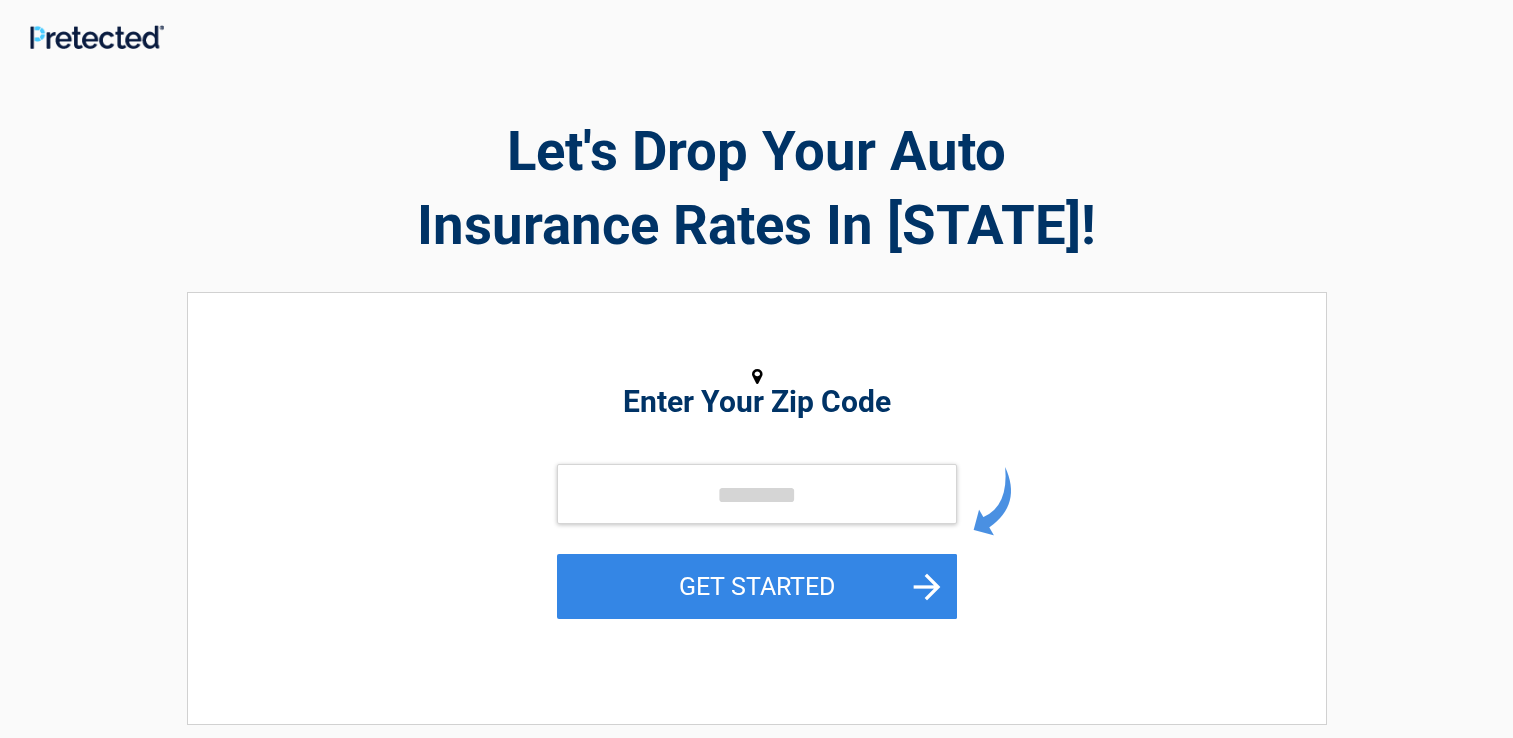 scroll, scrollTop: 0, scrollLeft: 0, axis: both 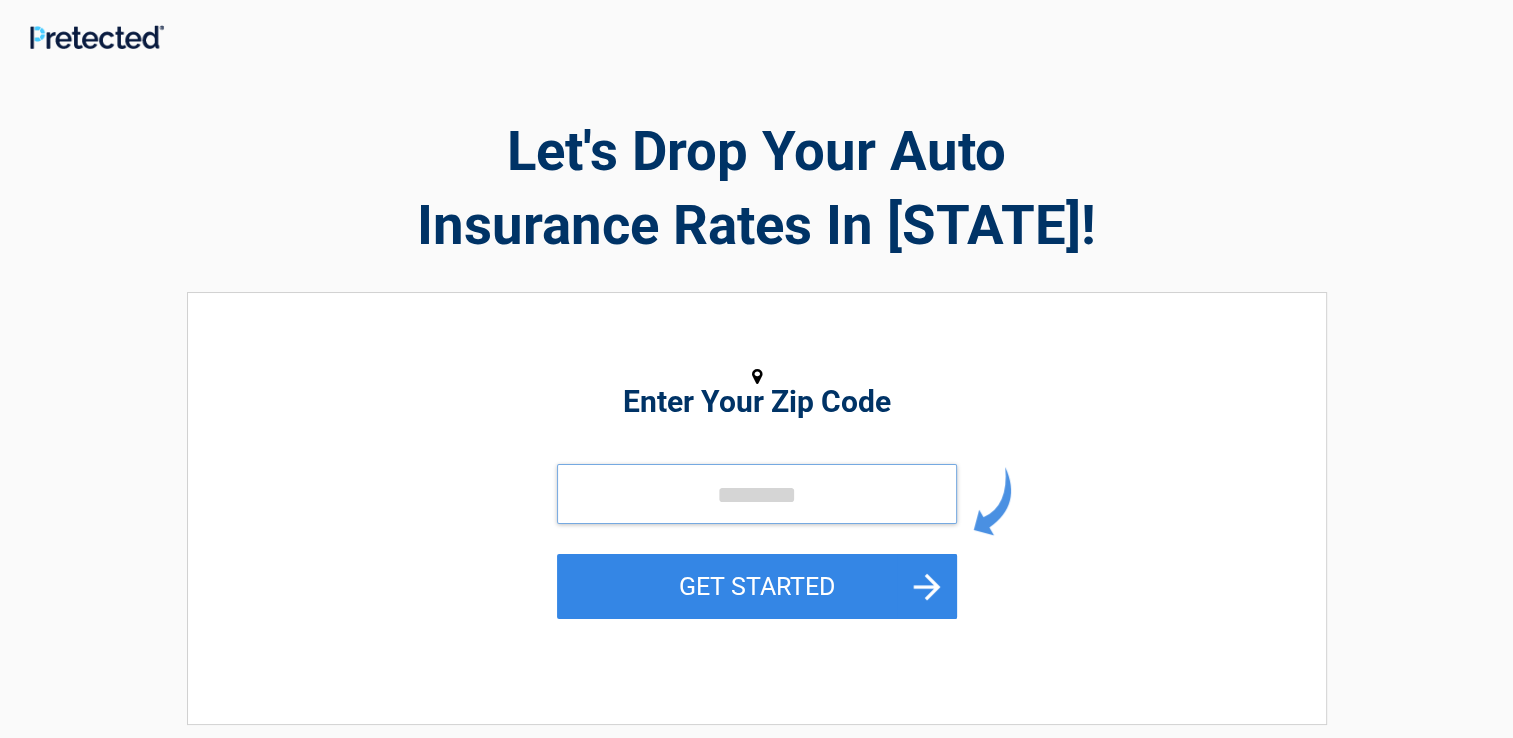 click at bounding box center [757, 494] 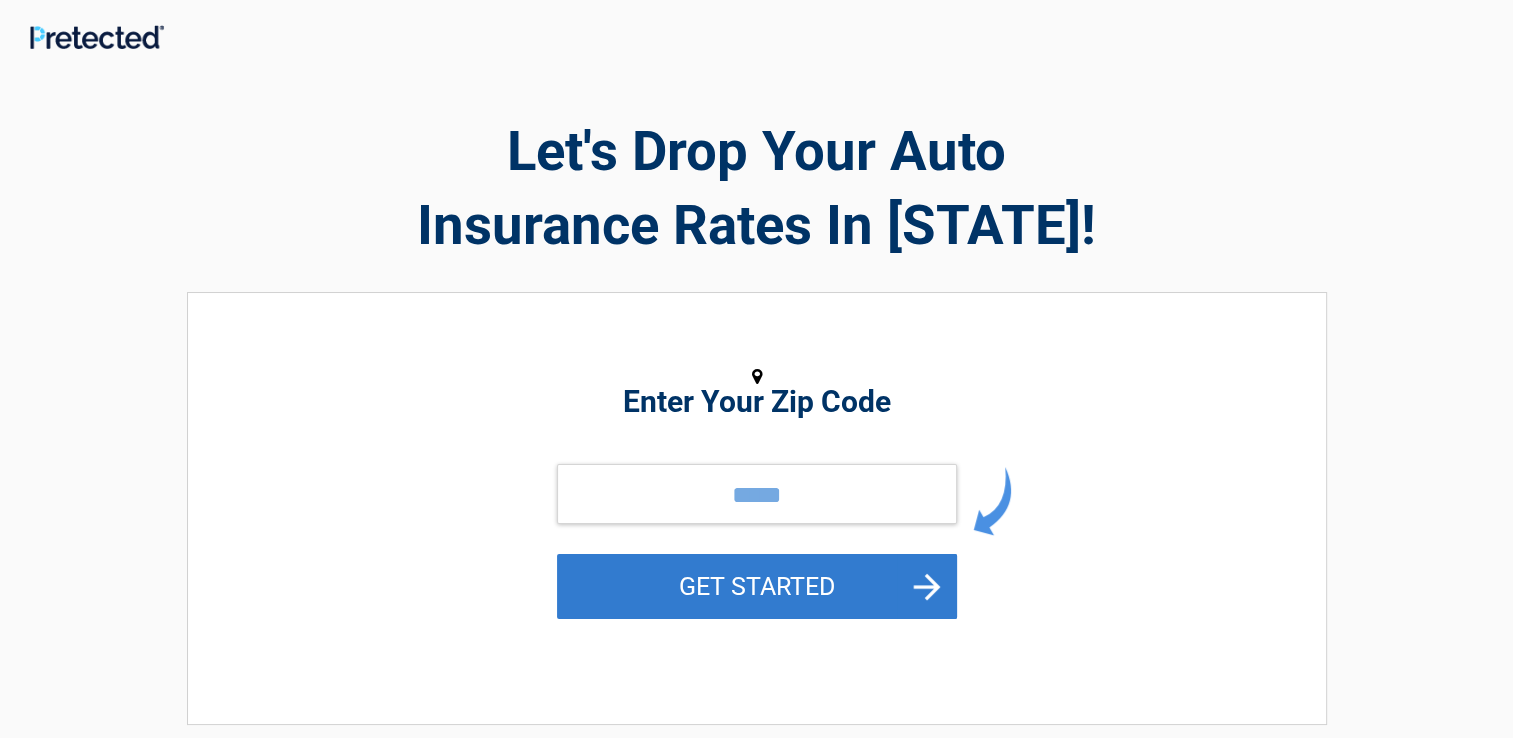 click on "GET STARTED" at bounding box center [757, 586] 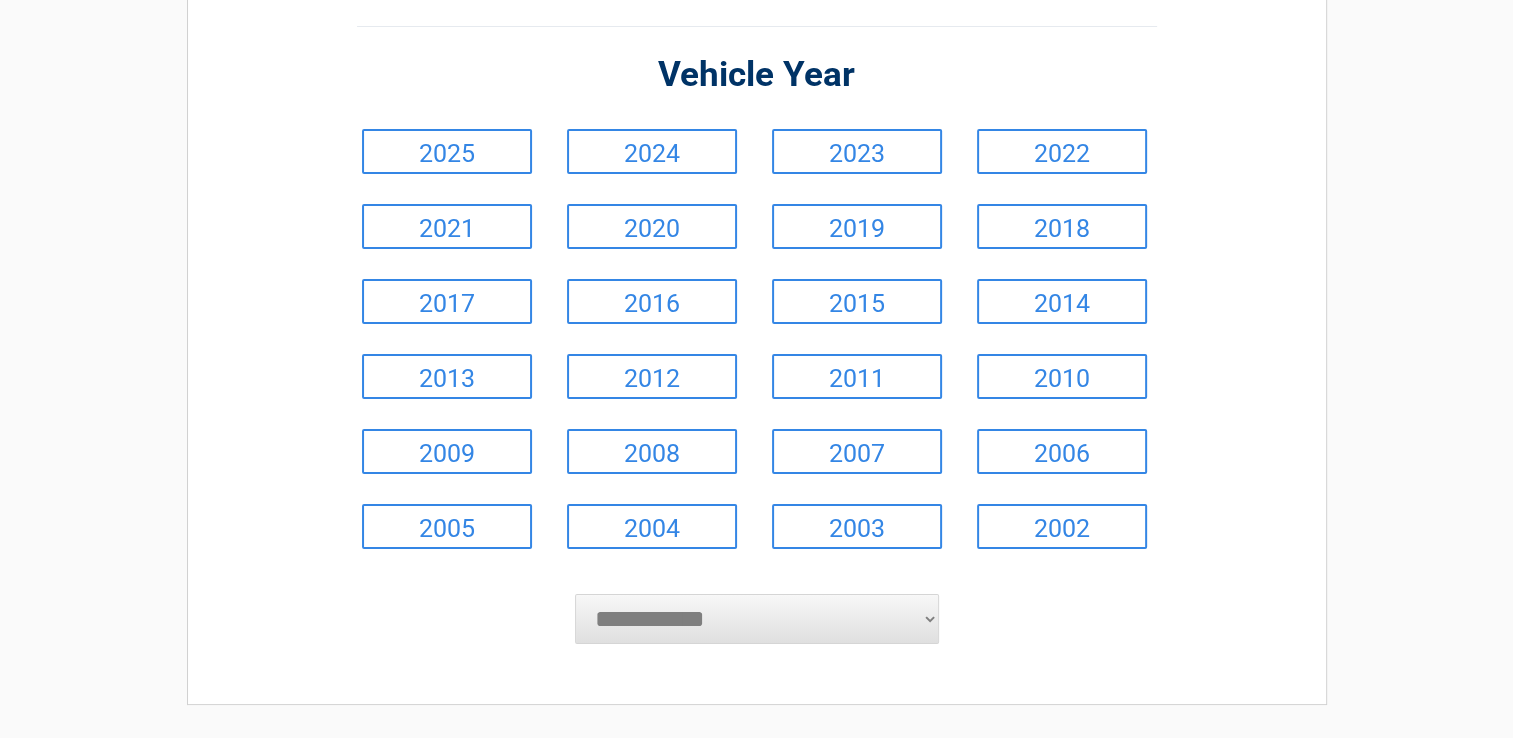 scroll, scrollTop: 200, scrollLeft: 0, axis: vertical 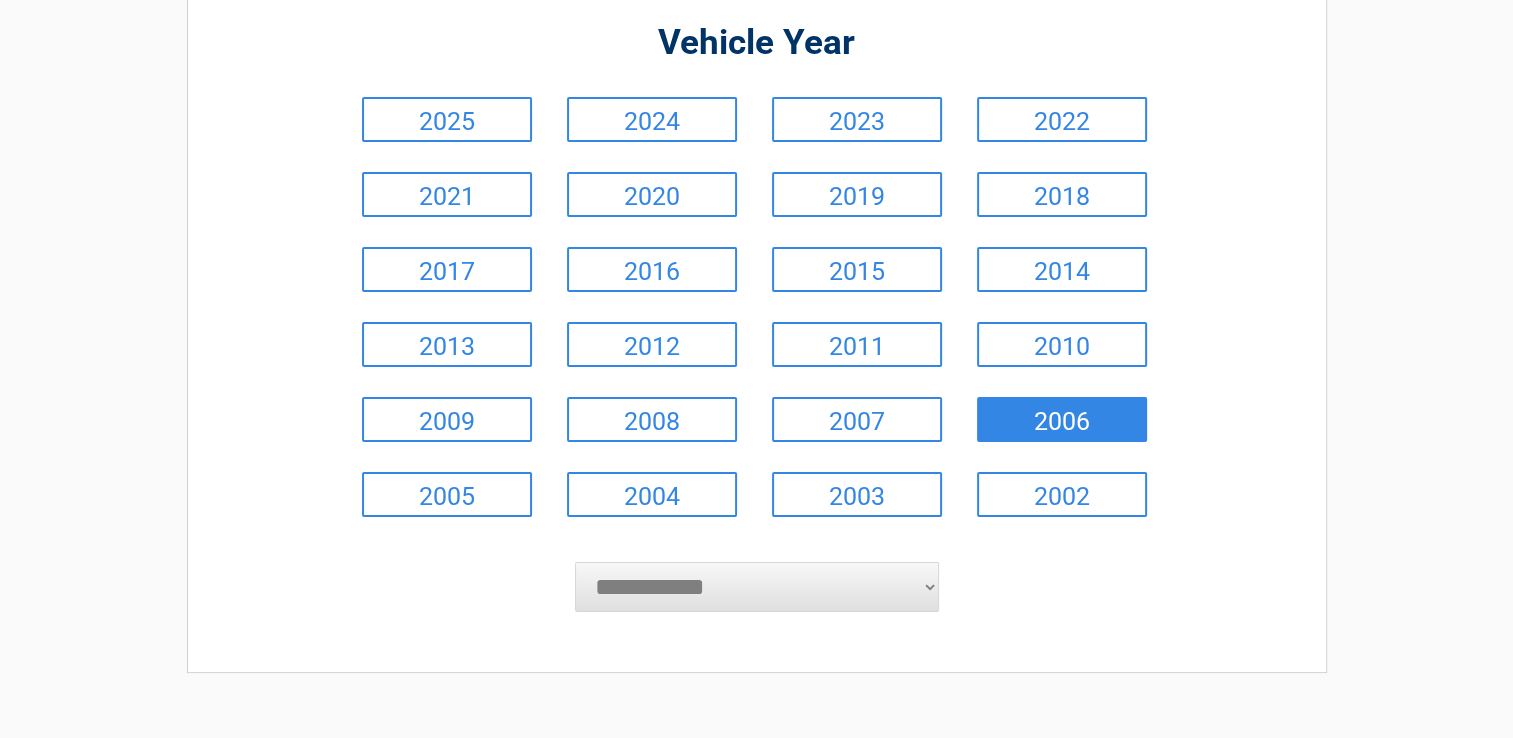 click on "2006" at bounding box center [1062, 419] 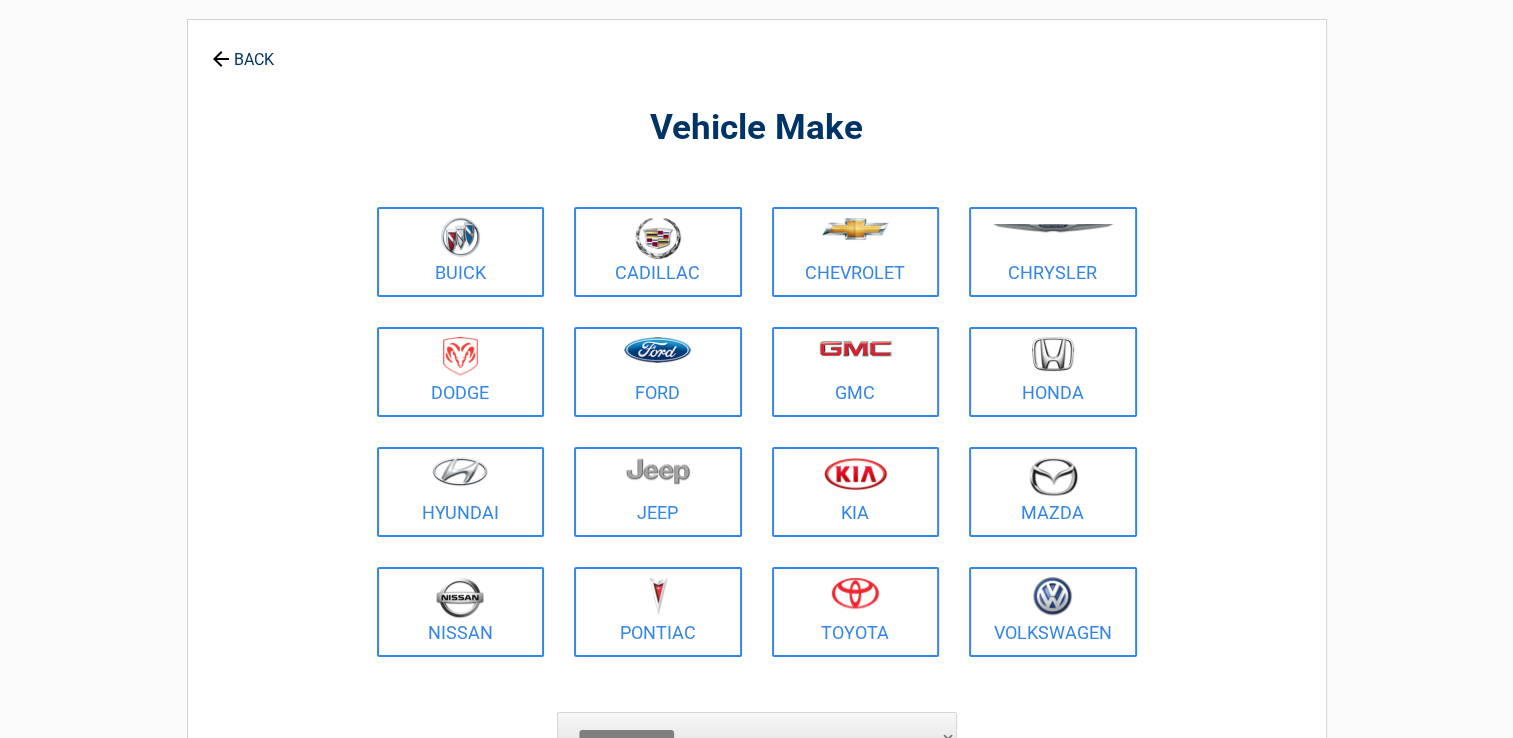 scroll, scrollTop: 100, scrollLeft: 0, axis: vertical 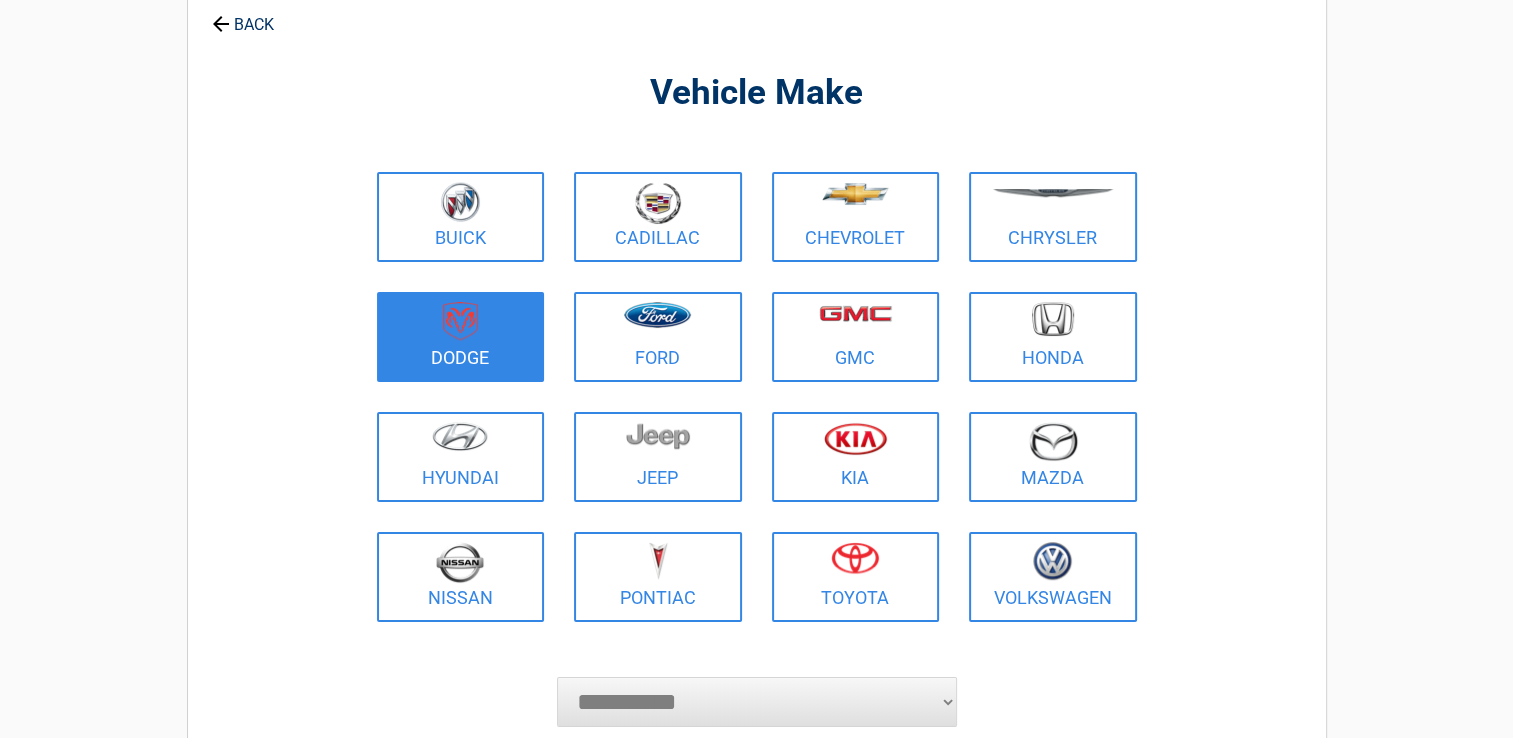 click at bounding box center (461, 324) 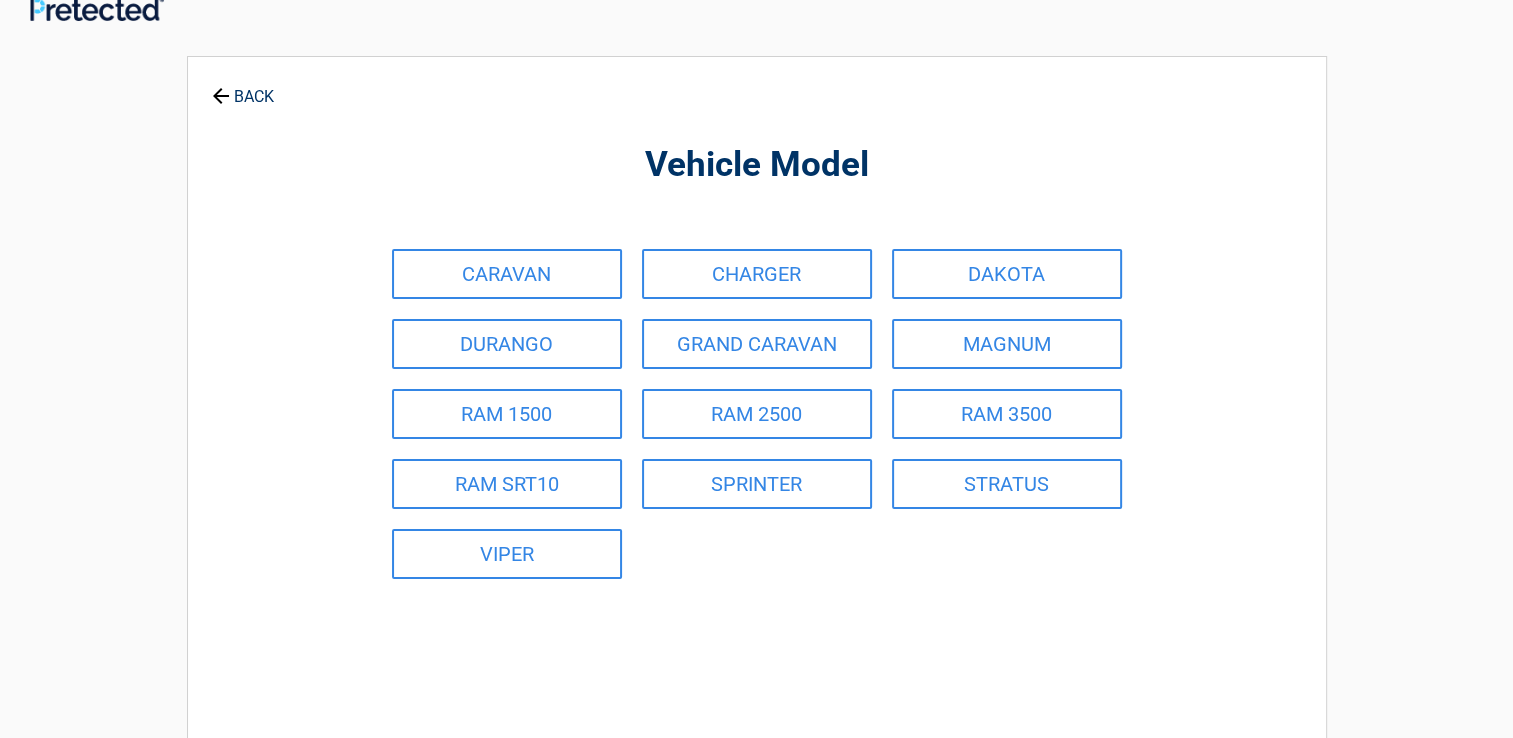 scroll, scrollTop: 0, scrollLeft: 0, axis: both 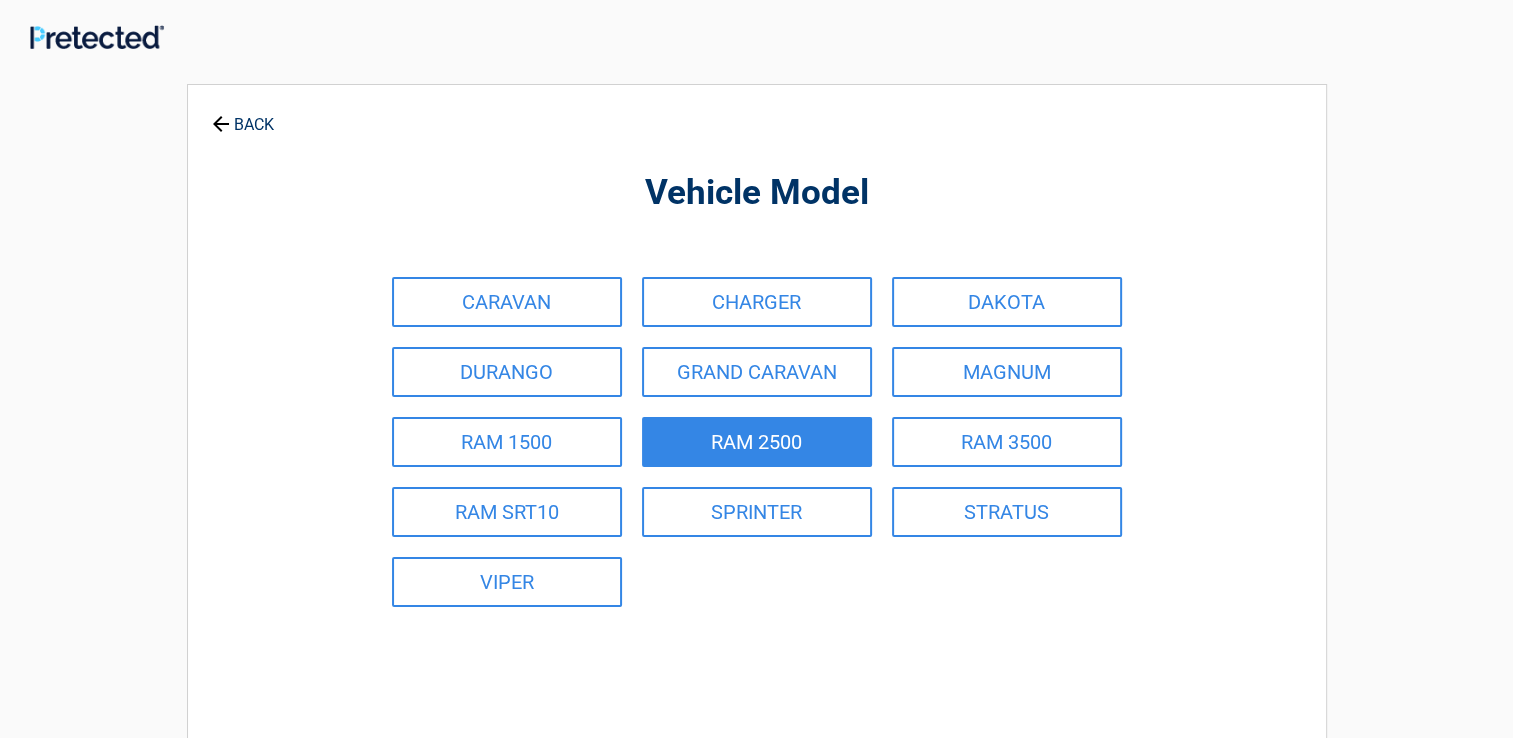 click on "RAM 2500" at bounding box center [757, 442] 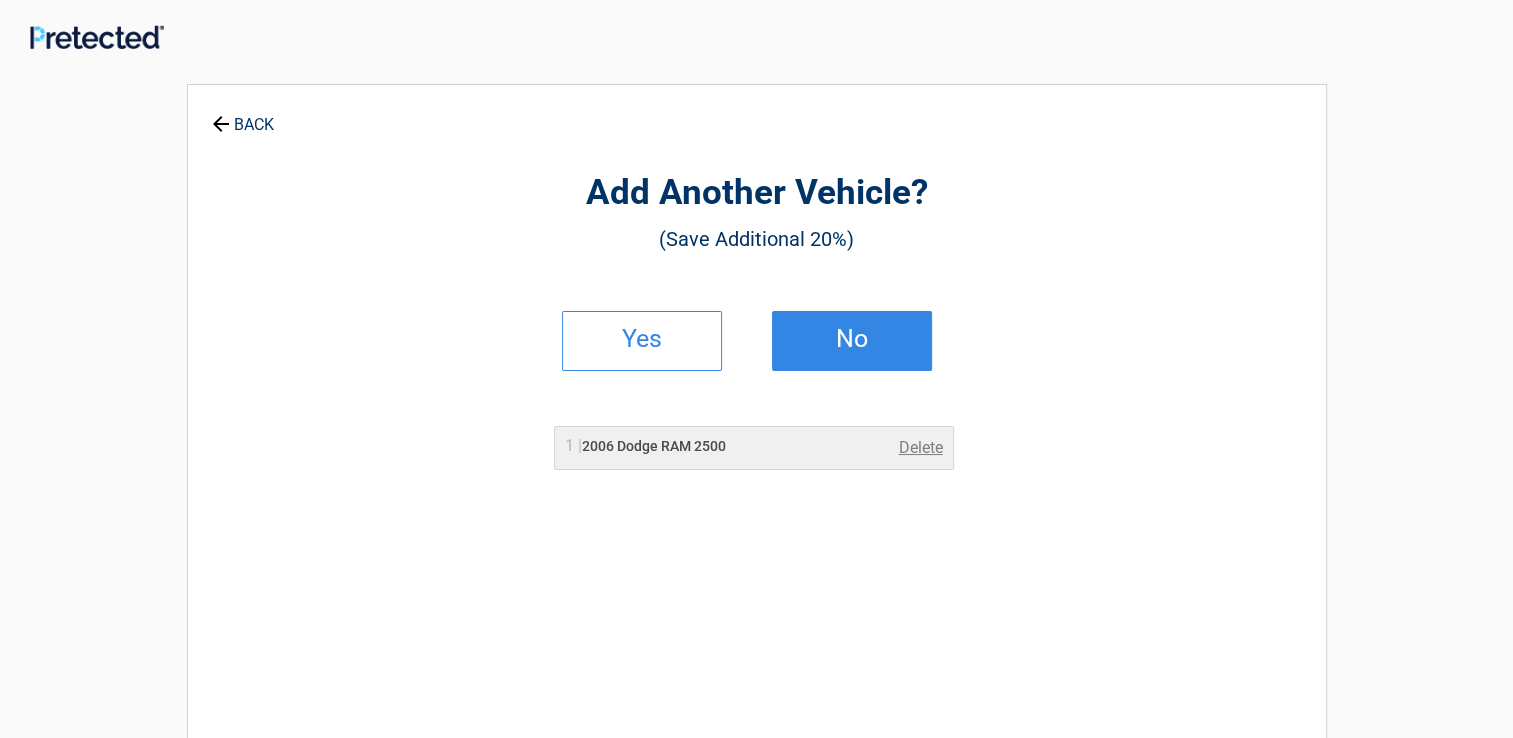 click on "No" at bounding box center (852, 339) 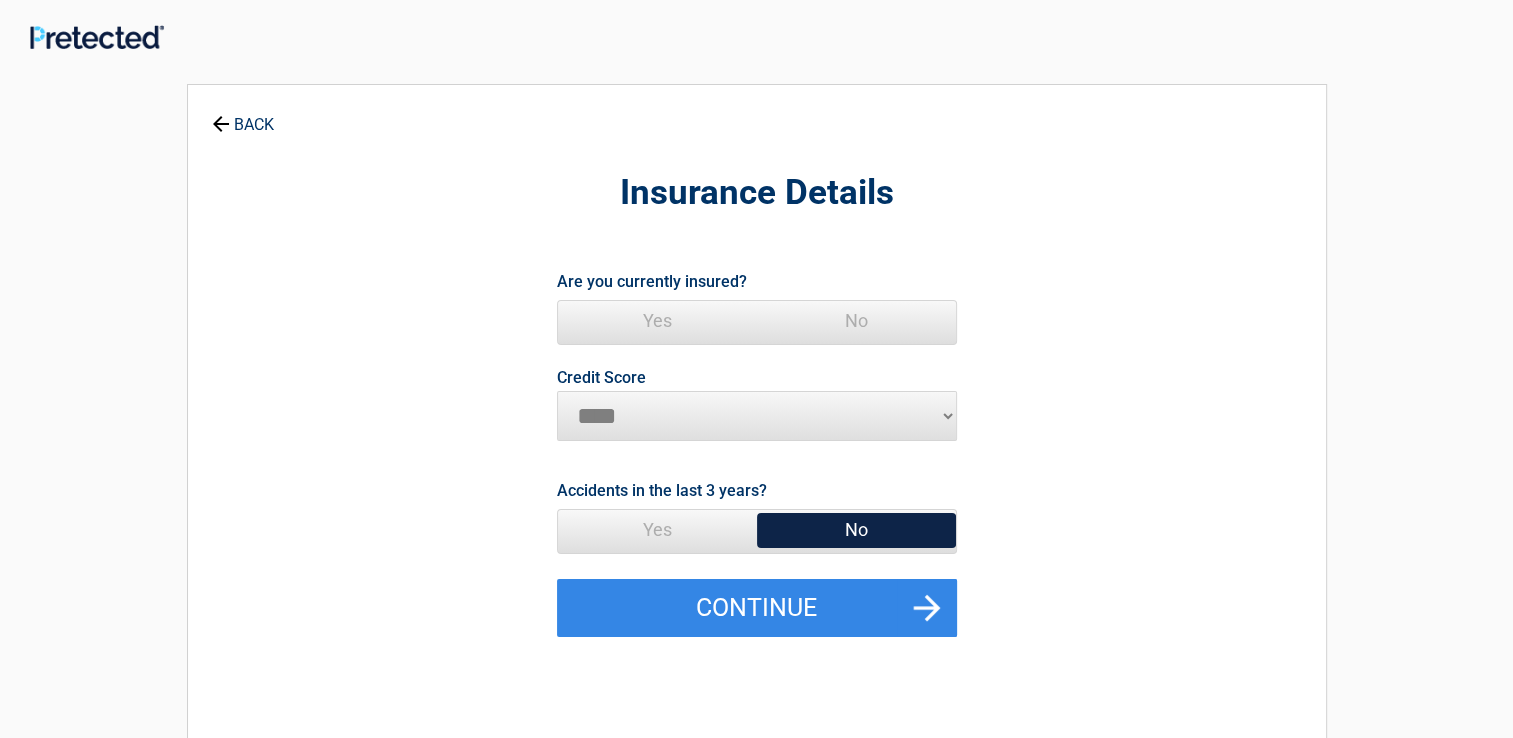 click on "Yes" at bounding box center [657, 321] 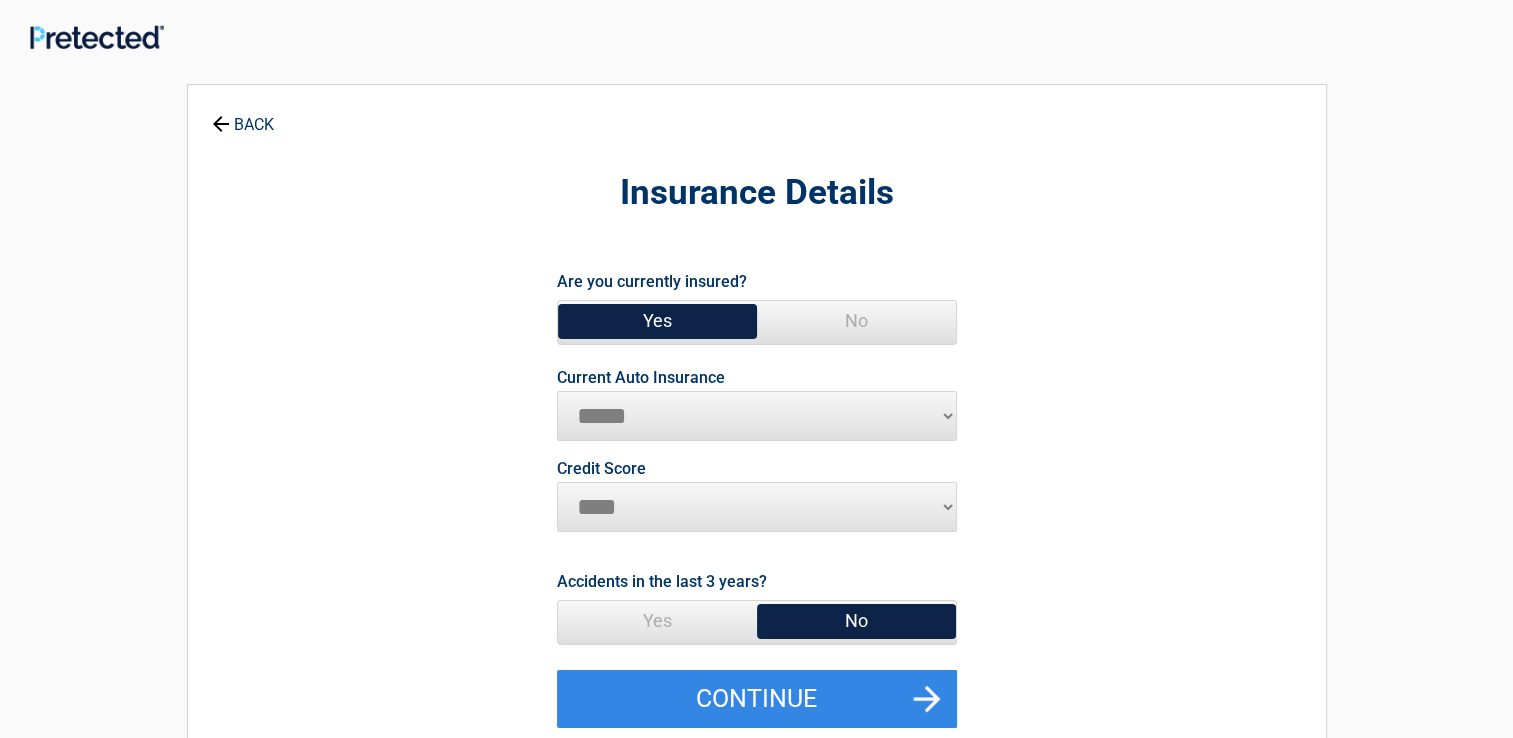 click on "**********" at bounding box center (757, 416) 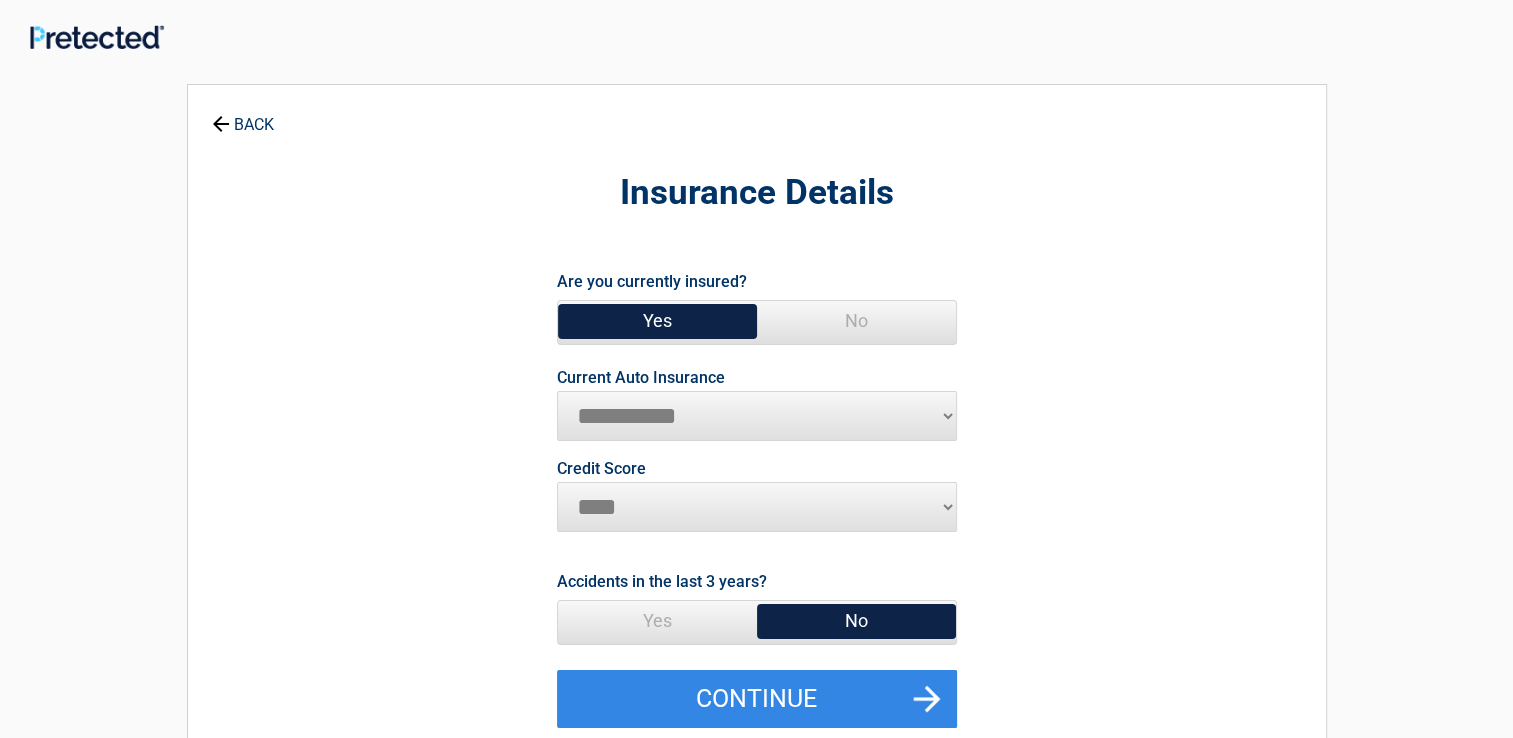 click on "**********" at bounding box center [757, 416] 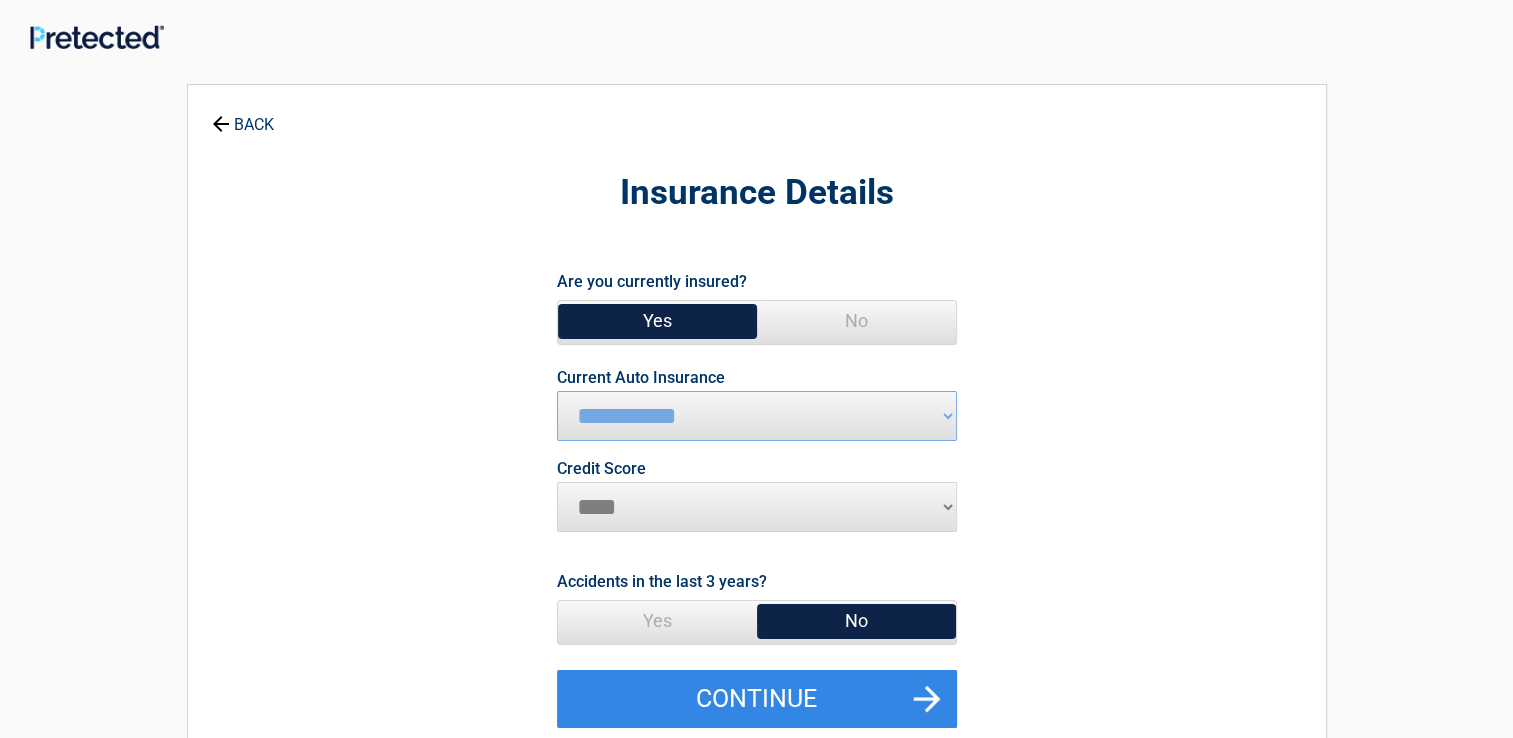 select on "*********" 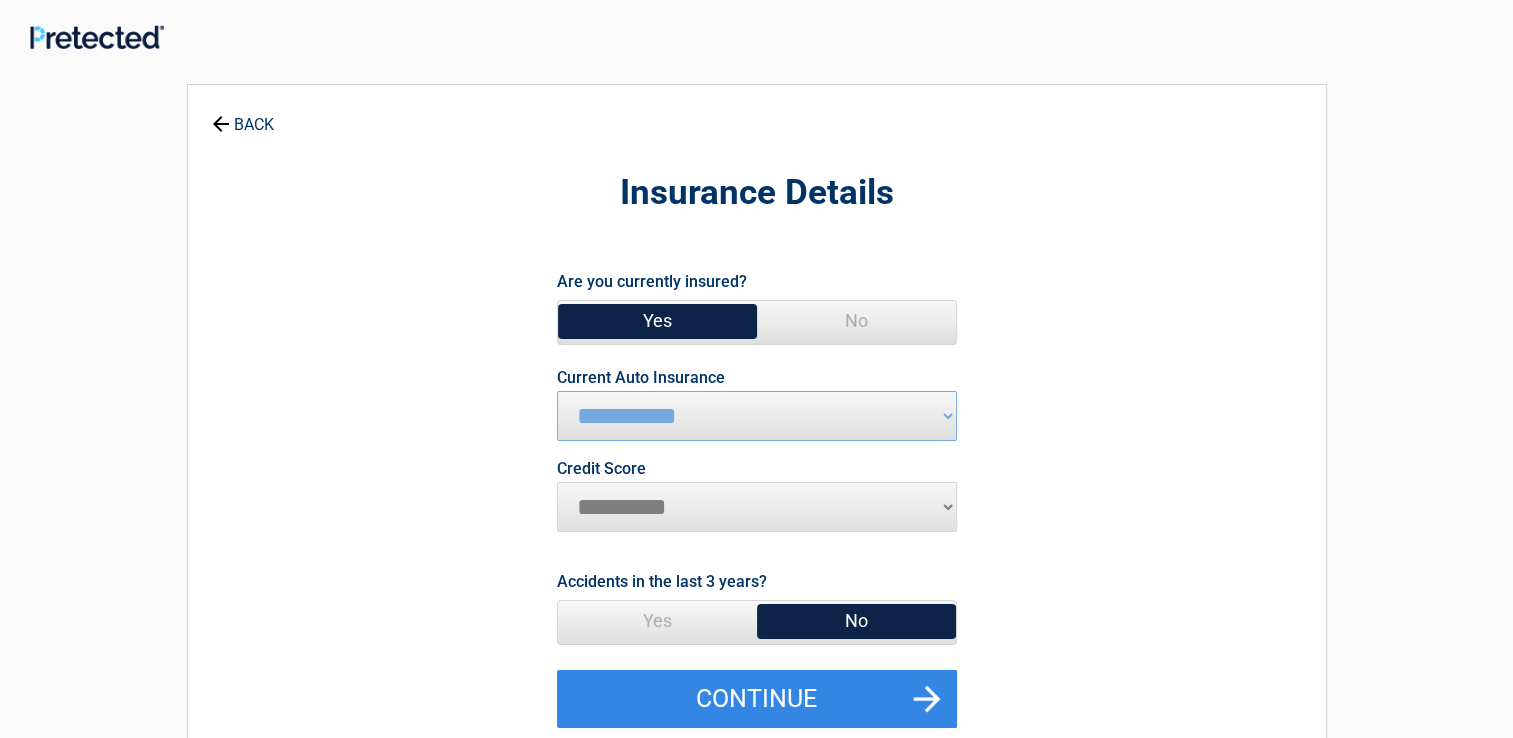 click on "*********
****
*******
****" at bounding box center [757, 507] 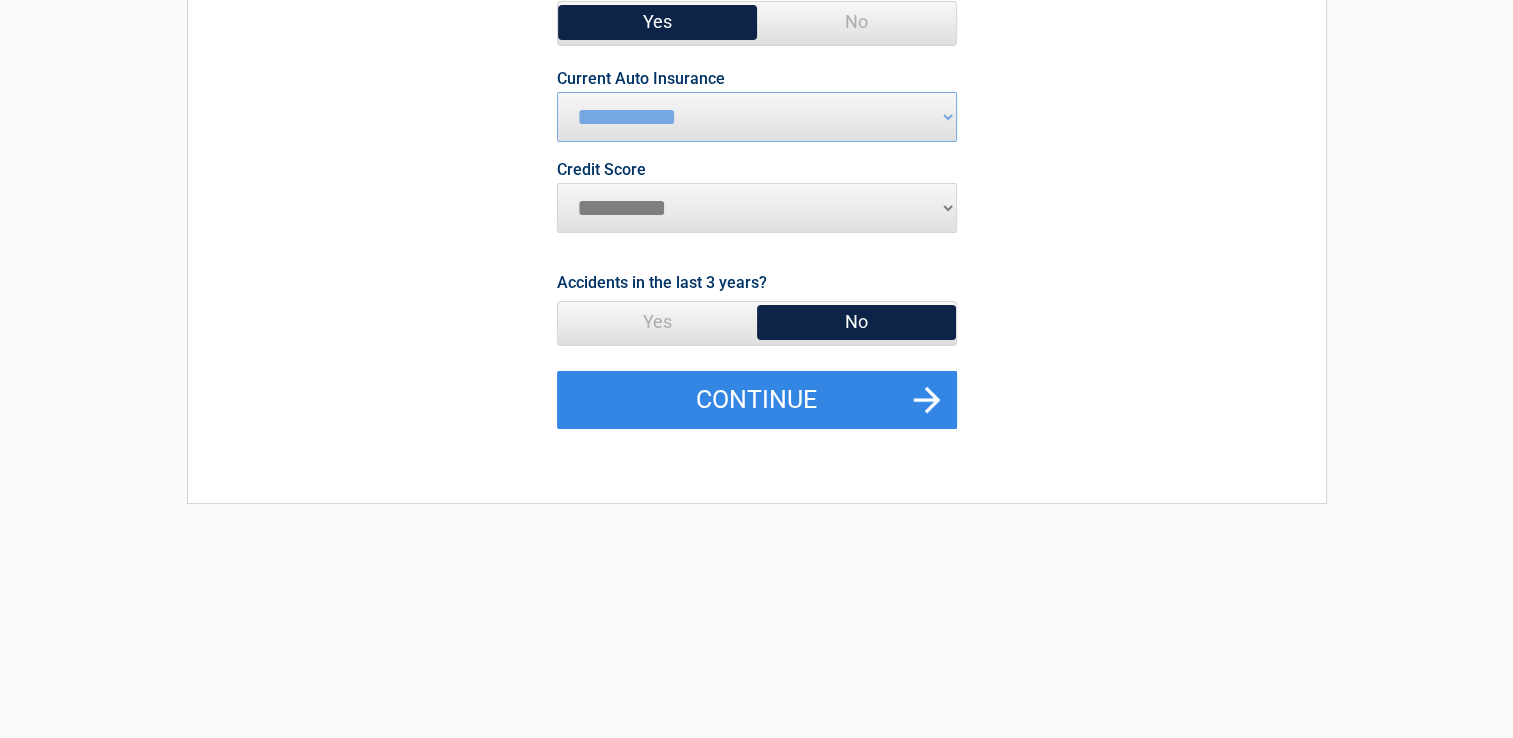 scroll, scrollTop: 300, scrollLeft: 0, axis: vertical 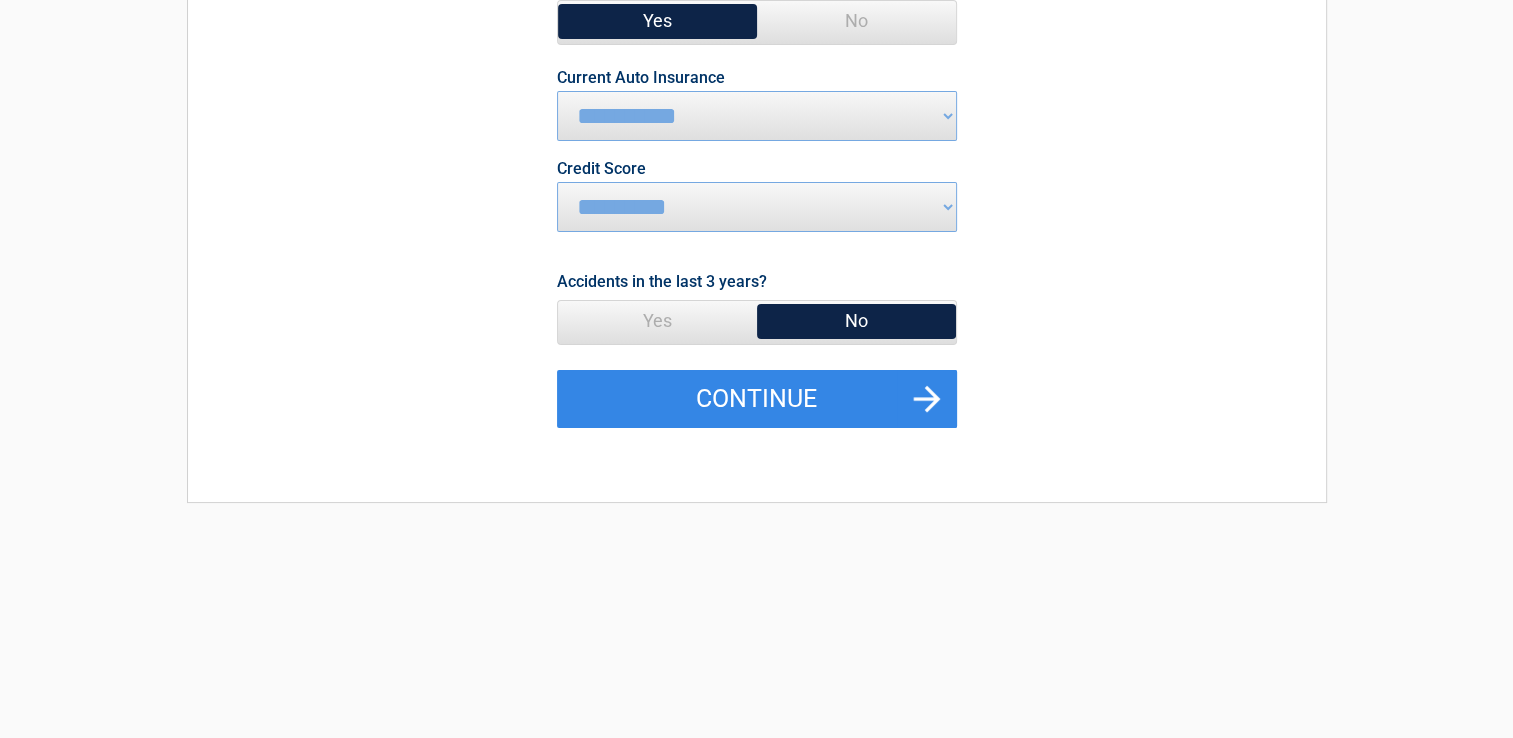 click on "No" at bounding box center (856, 321) 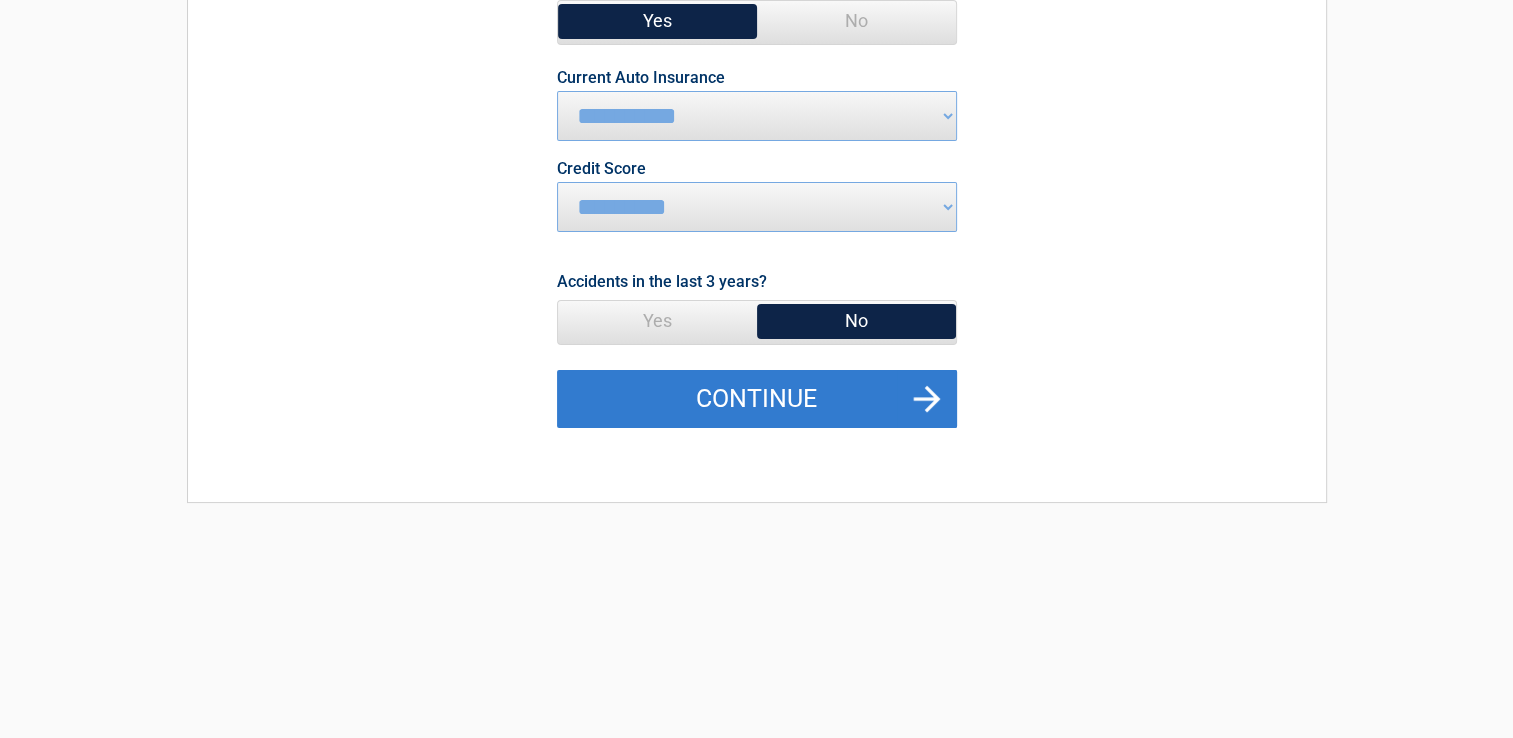 click on "Continue" at bounding box center (757, 399) 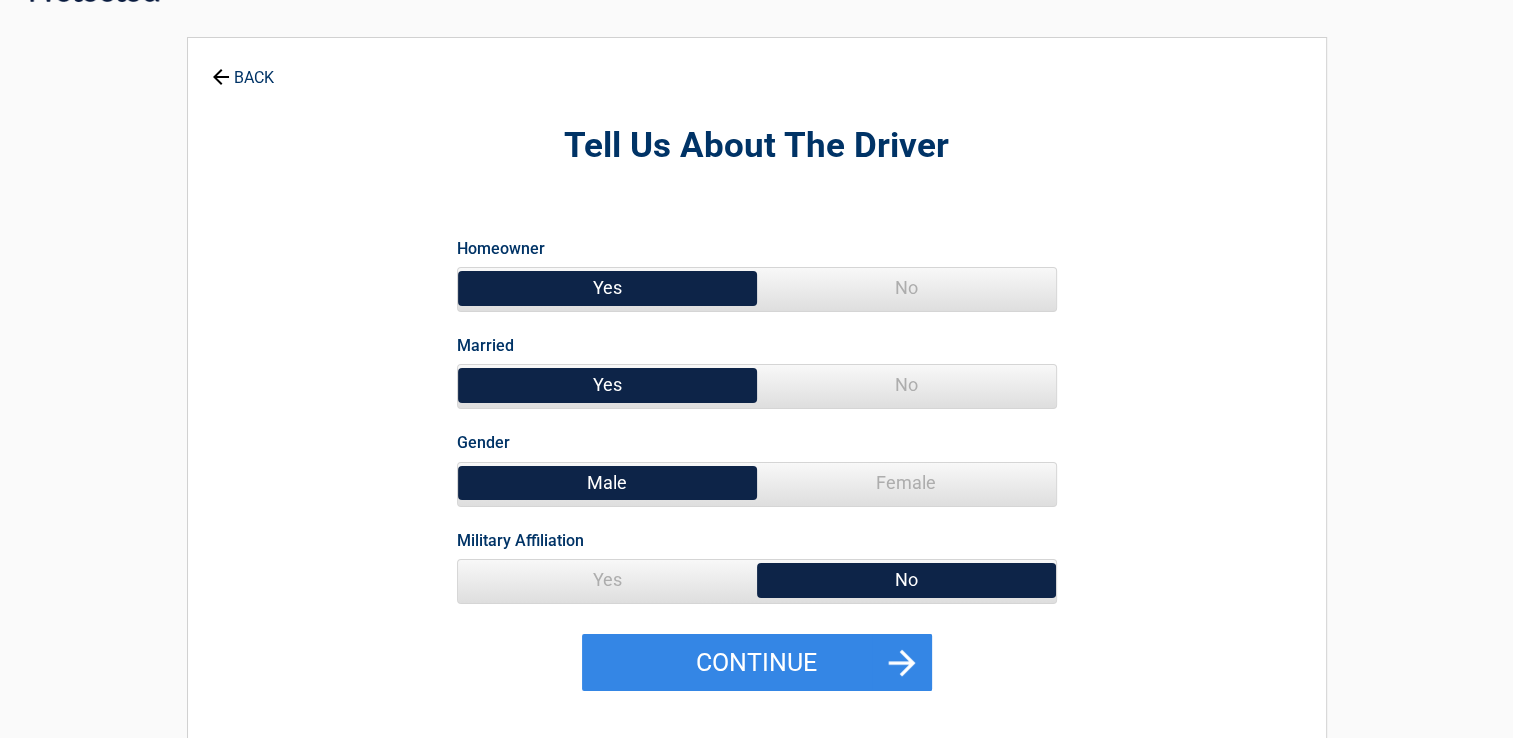 scroll, scrollTop: 0, scrollLeft: 0, axis: both 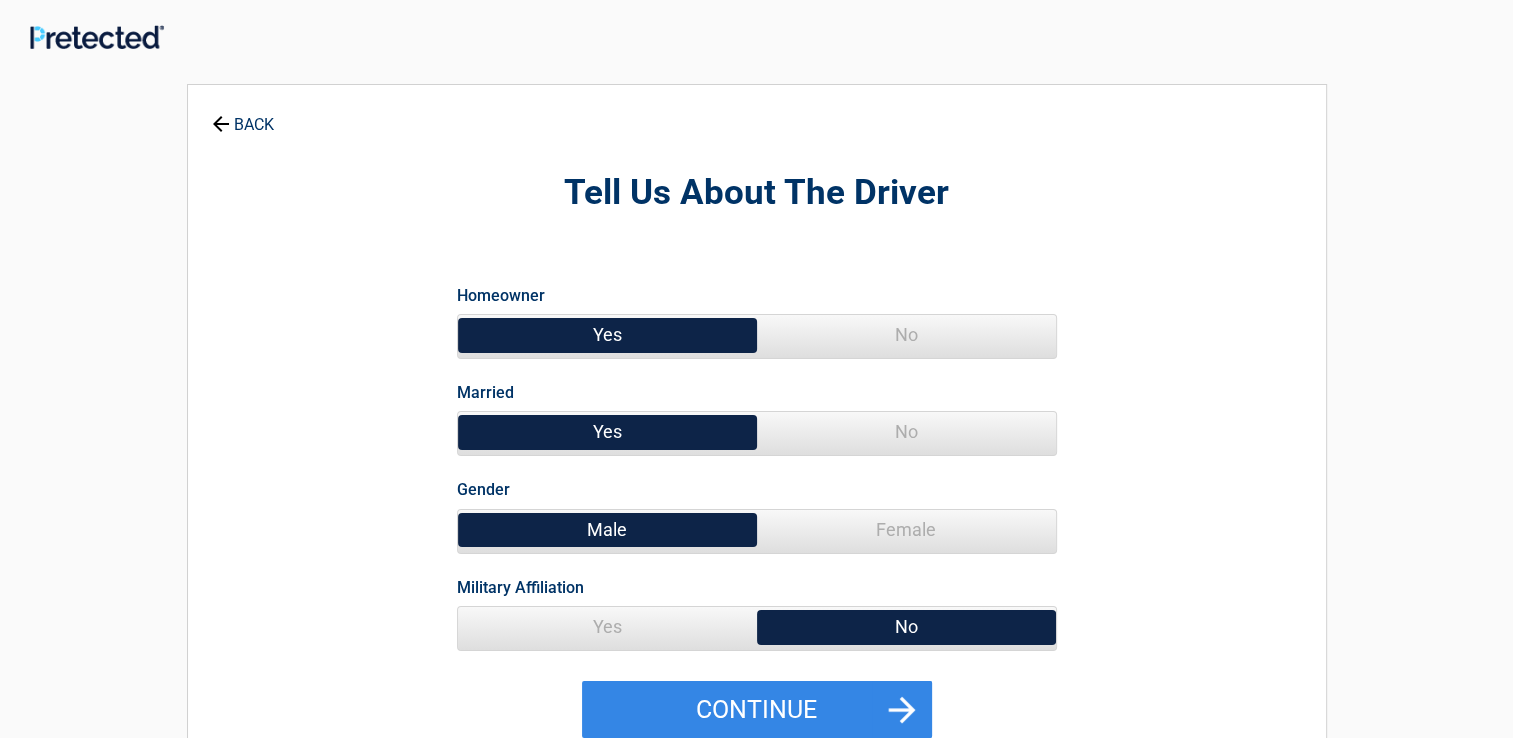 click on "No" at bounding box center [906, 432] 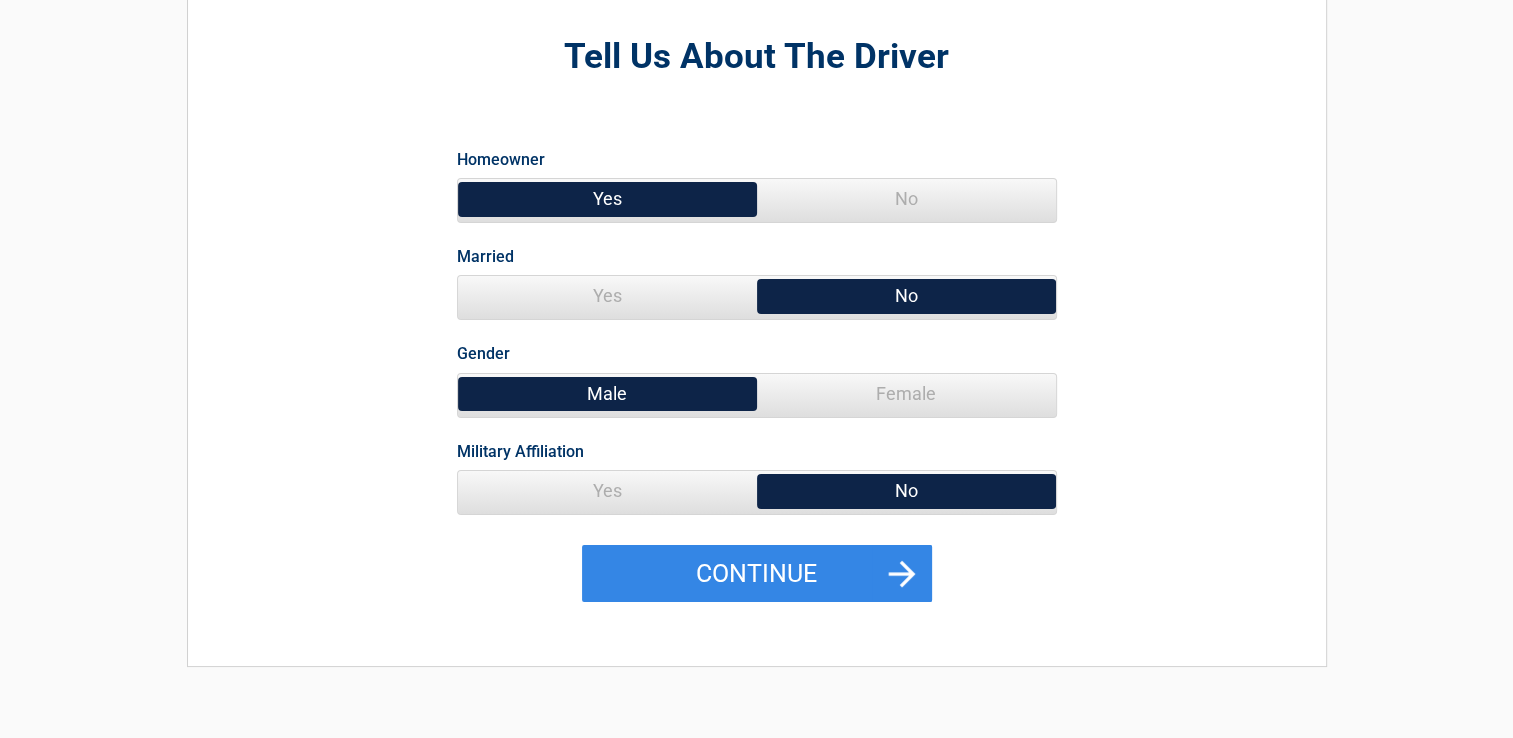 scroll, scrollTop: 200, scrollLeft: 0, axis: vertical 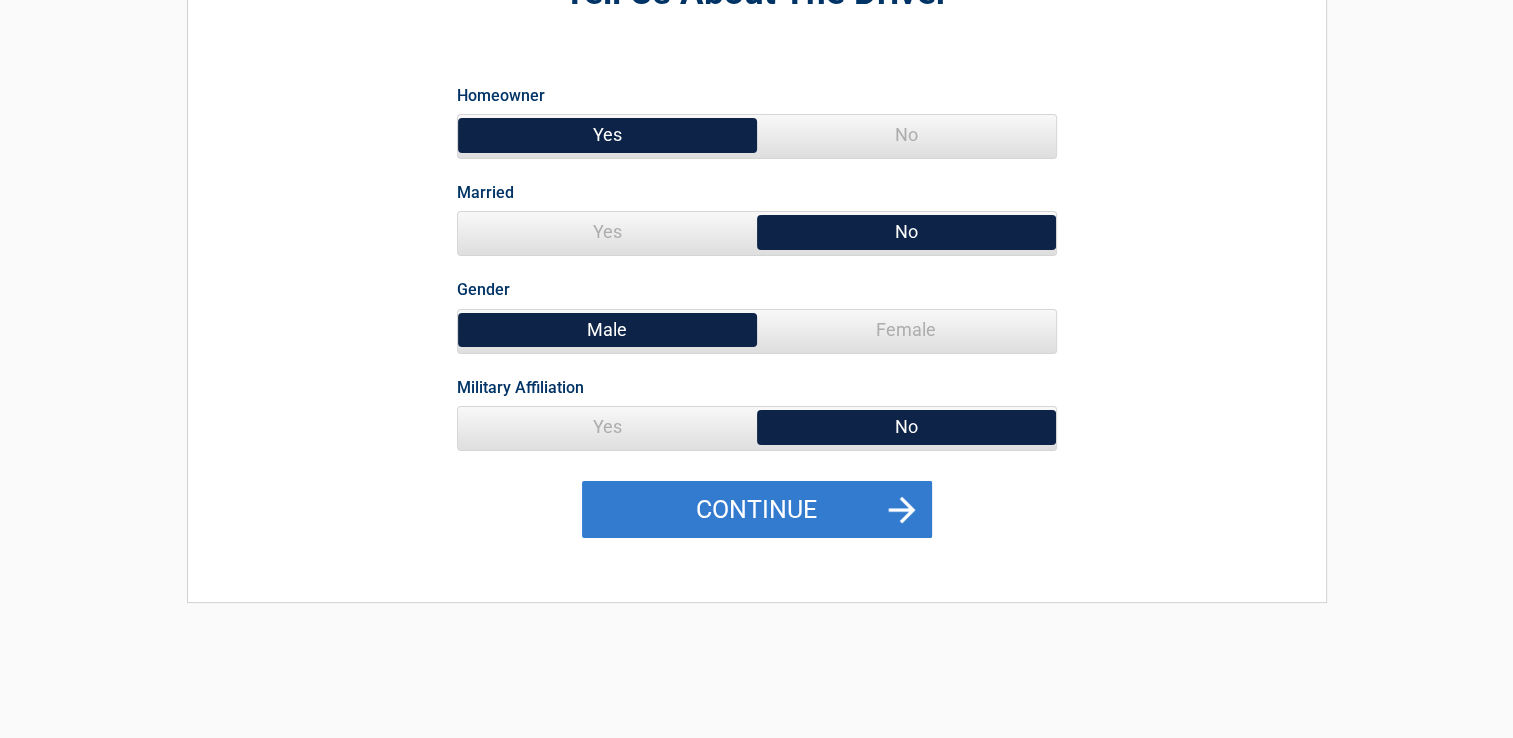 click on "Continue" at bounding box center (757, 510) 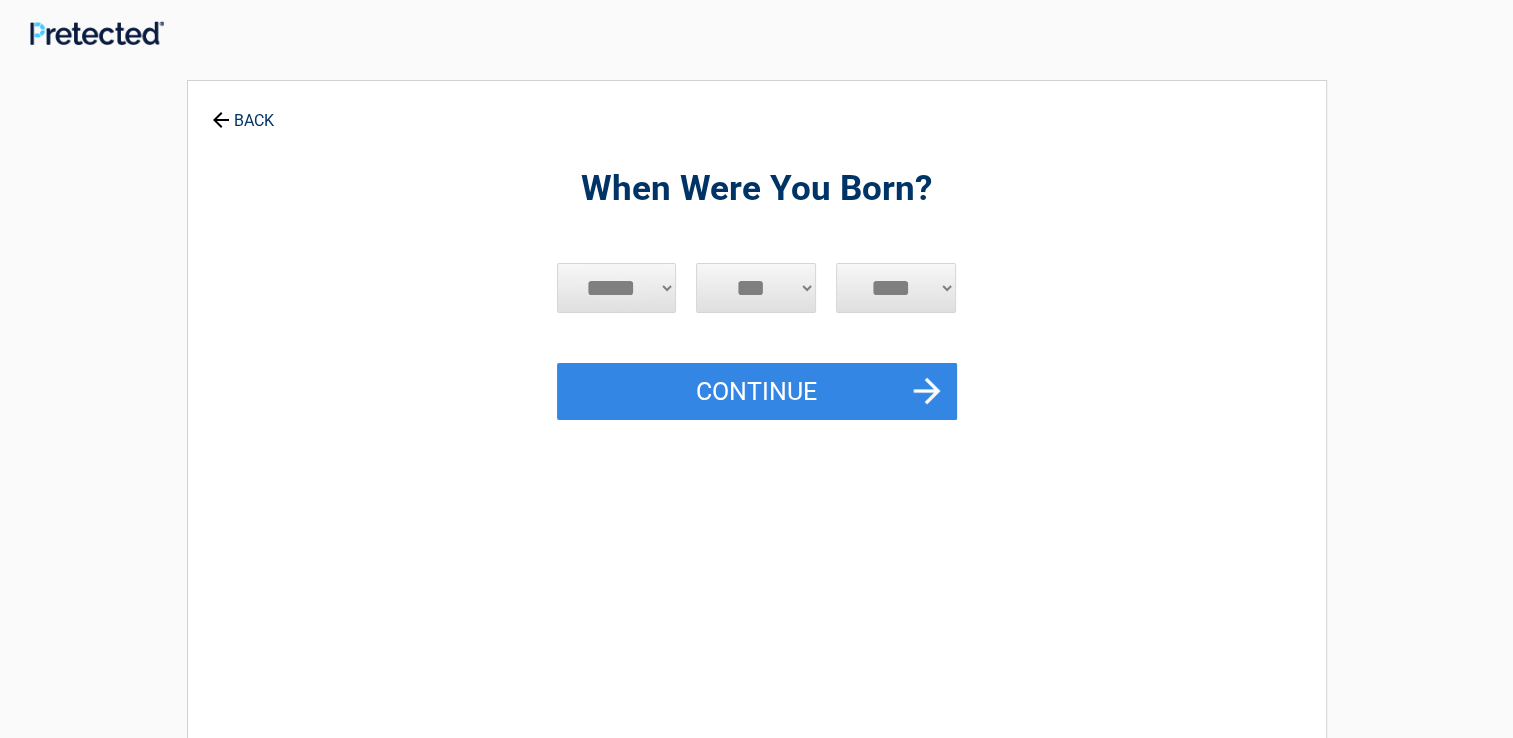 scroll, scrollTop: 0, scrollLeft: 0, axis: both 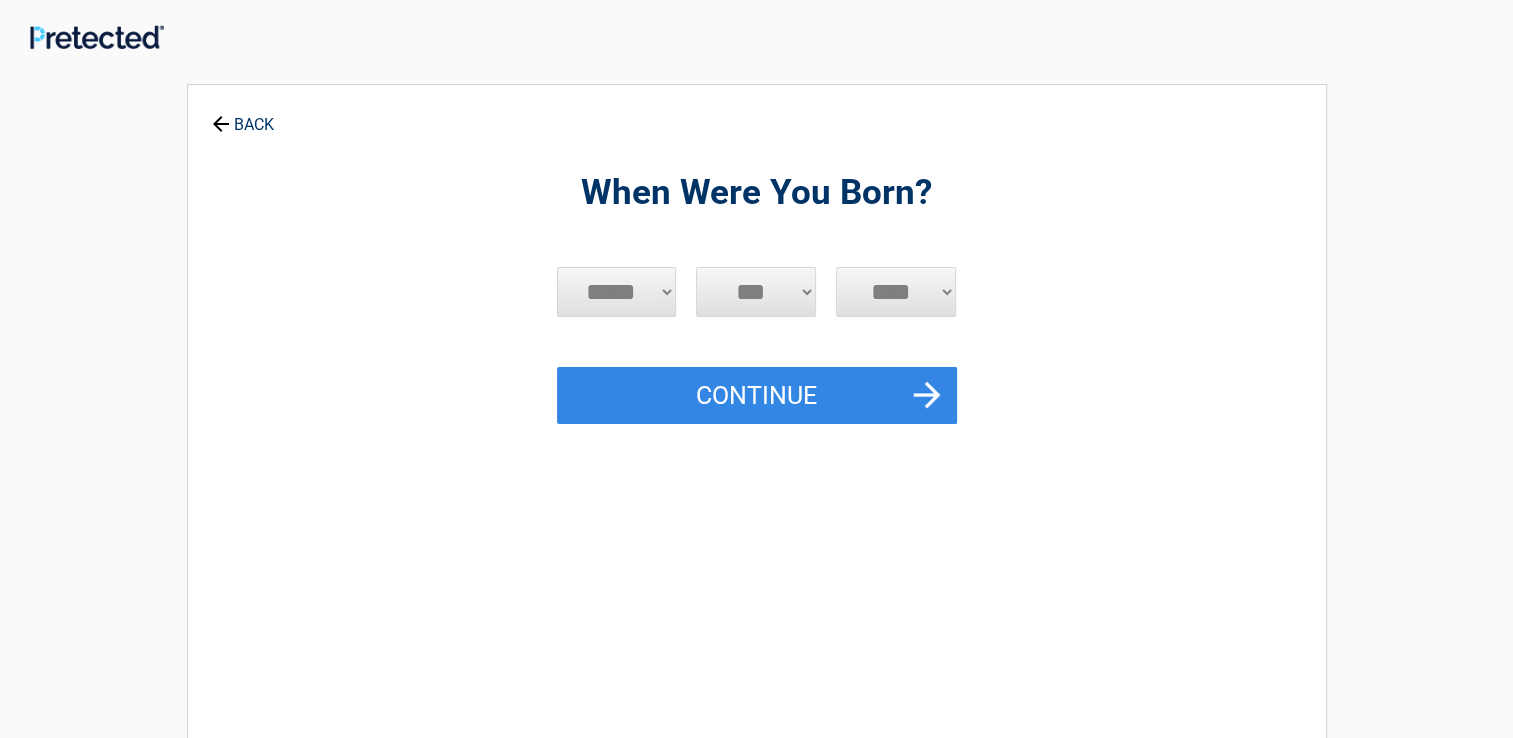 click on "*****
***
***
***
***
***
***
***
***
***
***
***
***" at bounding box center [617, 292] 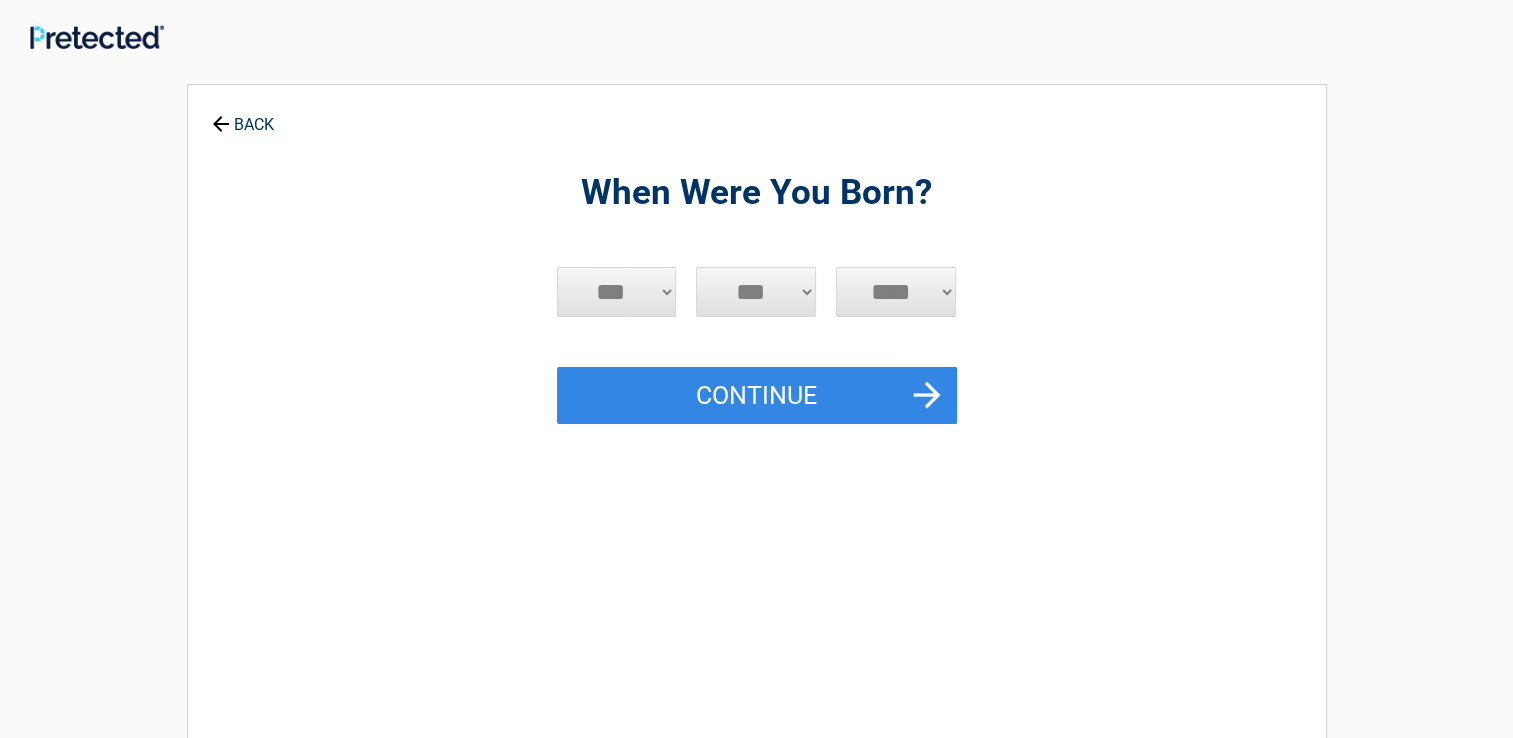 click on "*****
***
***
***
***
***
***
***
***
***
***
***
***" at bounding box center (617, 292) 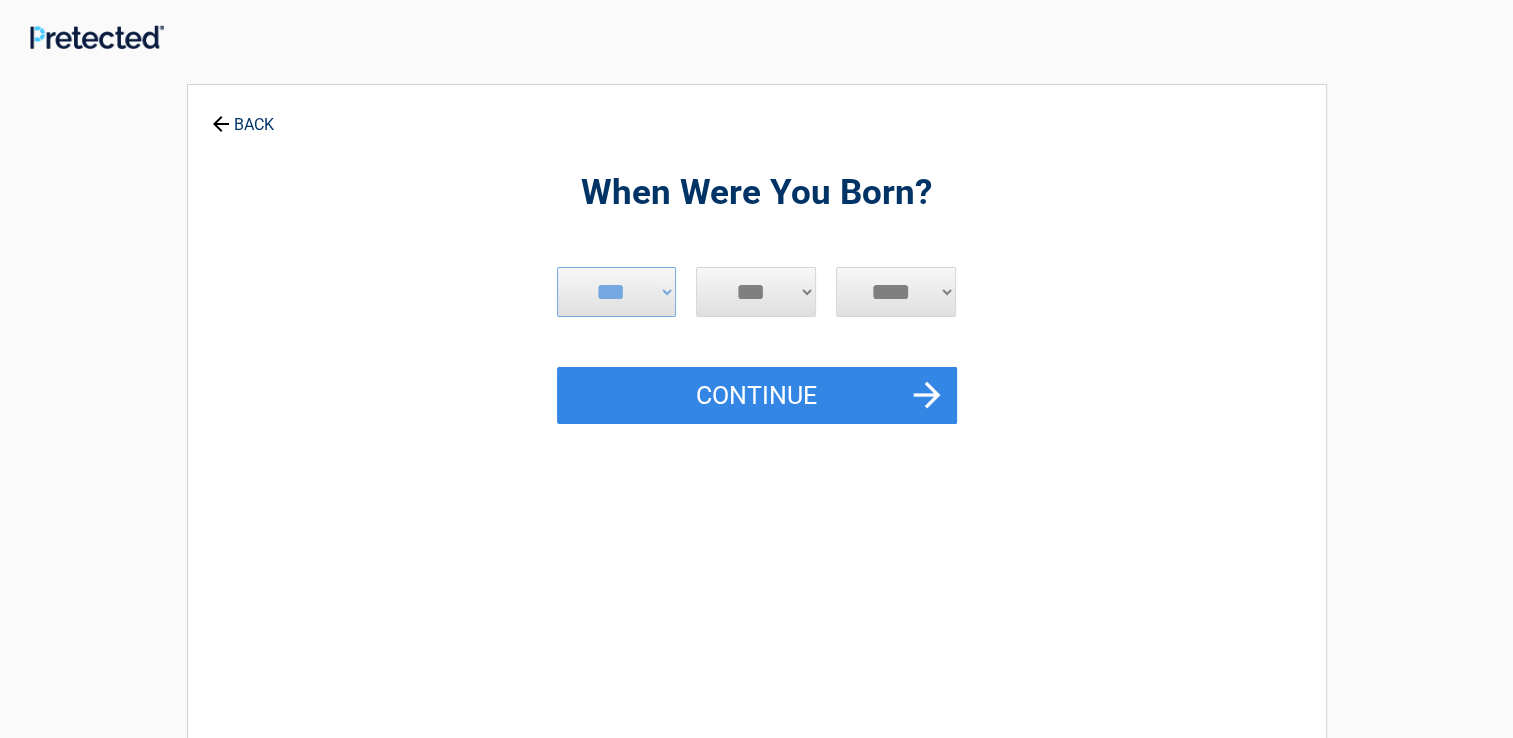 select on "**" 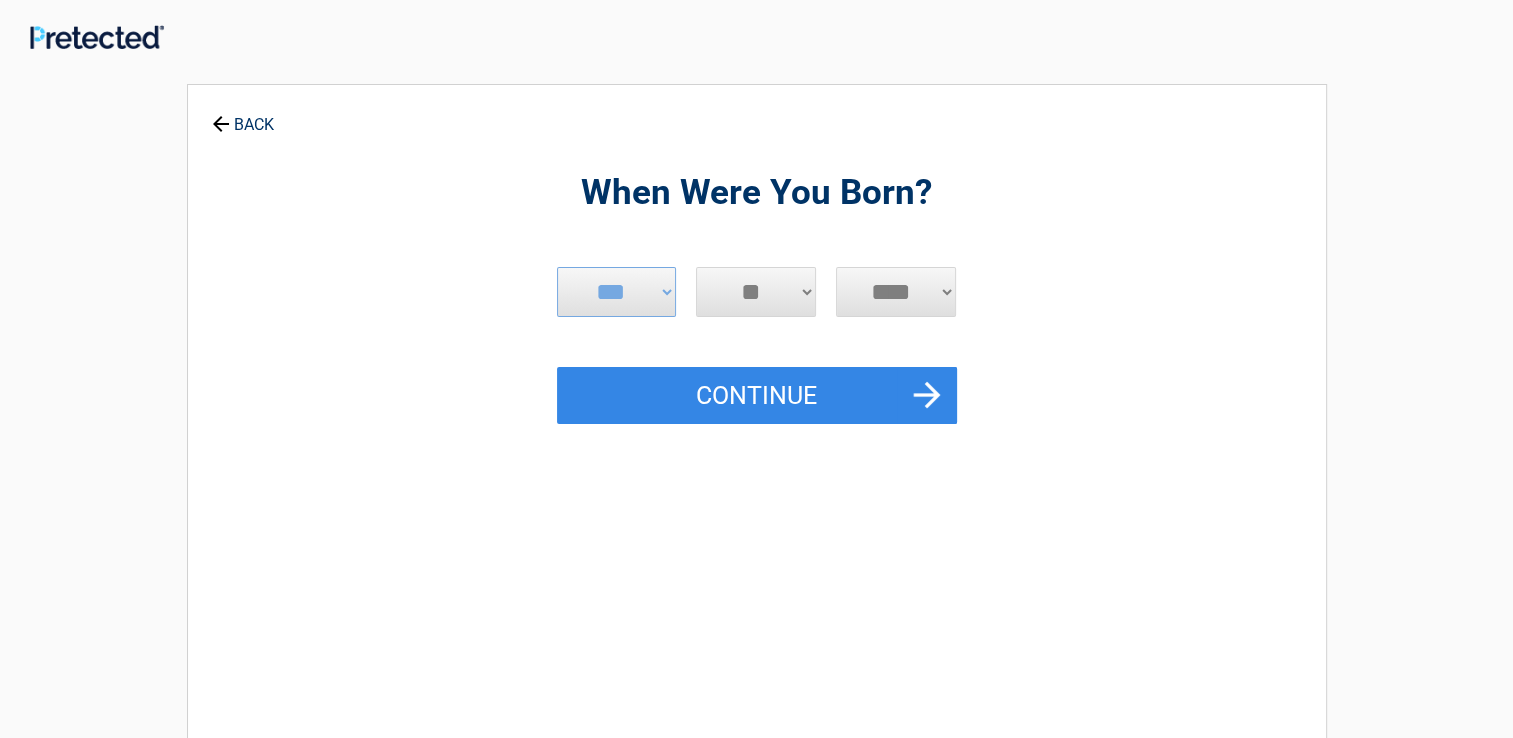click on "*** * * * * * * * * * ** ** ** ** ** ** ** ** ** ** ** ** ** ** ** ** ** ** ** ** ** **" at bounding box center [756, 292] 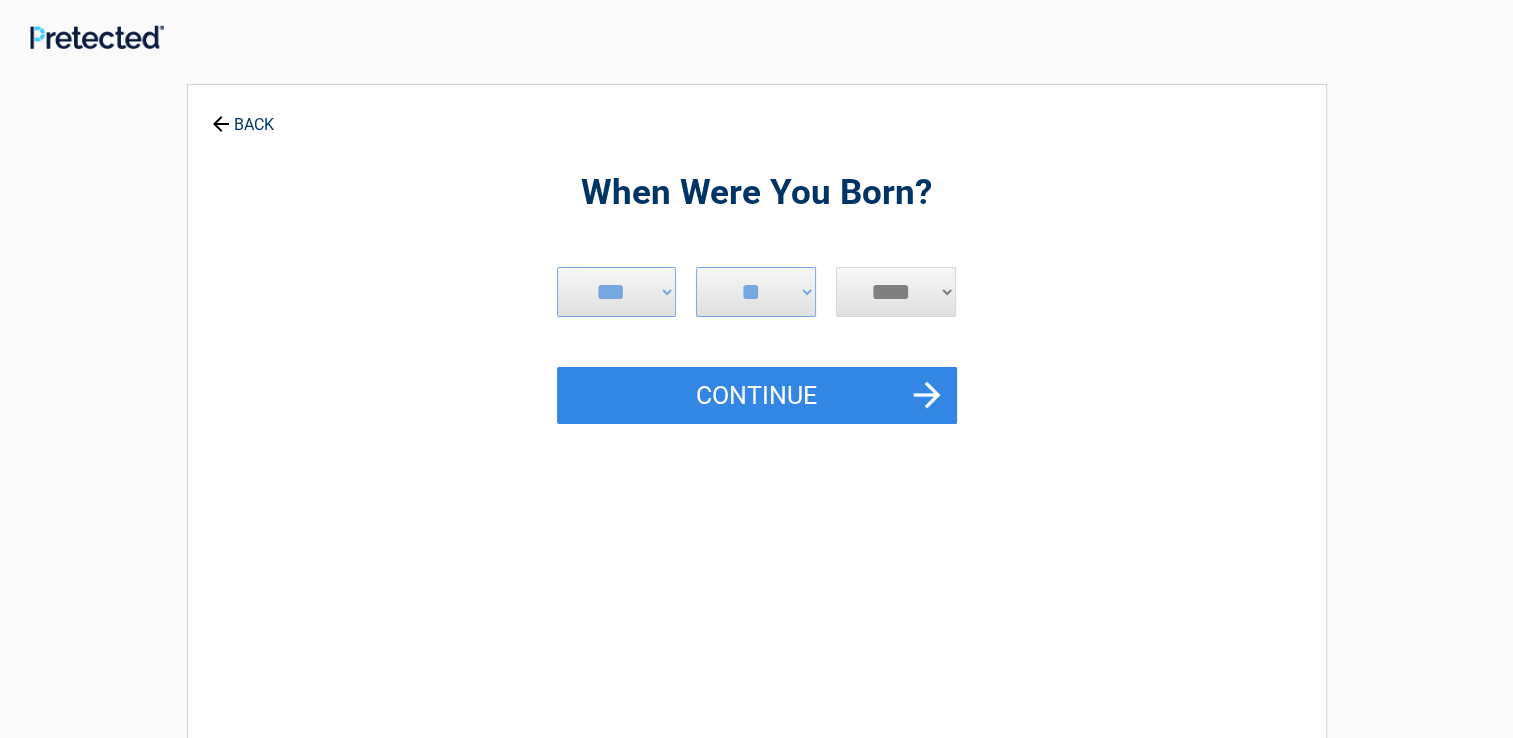 click on "****
****
****
****
****
****
****
****
****
****
****
****
****
****
****
****
****
****
****
****
****
****
****
****
****
****
****
****
****
****
****
****
****
****
****
****
****
****
****
****
****
****
****
****
****
****
****
****
****
****
****
****
****
****
****
****
****
****
****
****
****
****
****
****" at bounding box center [896, 292] 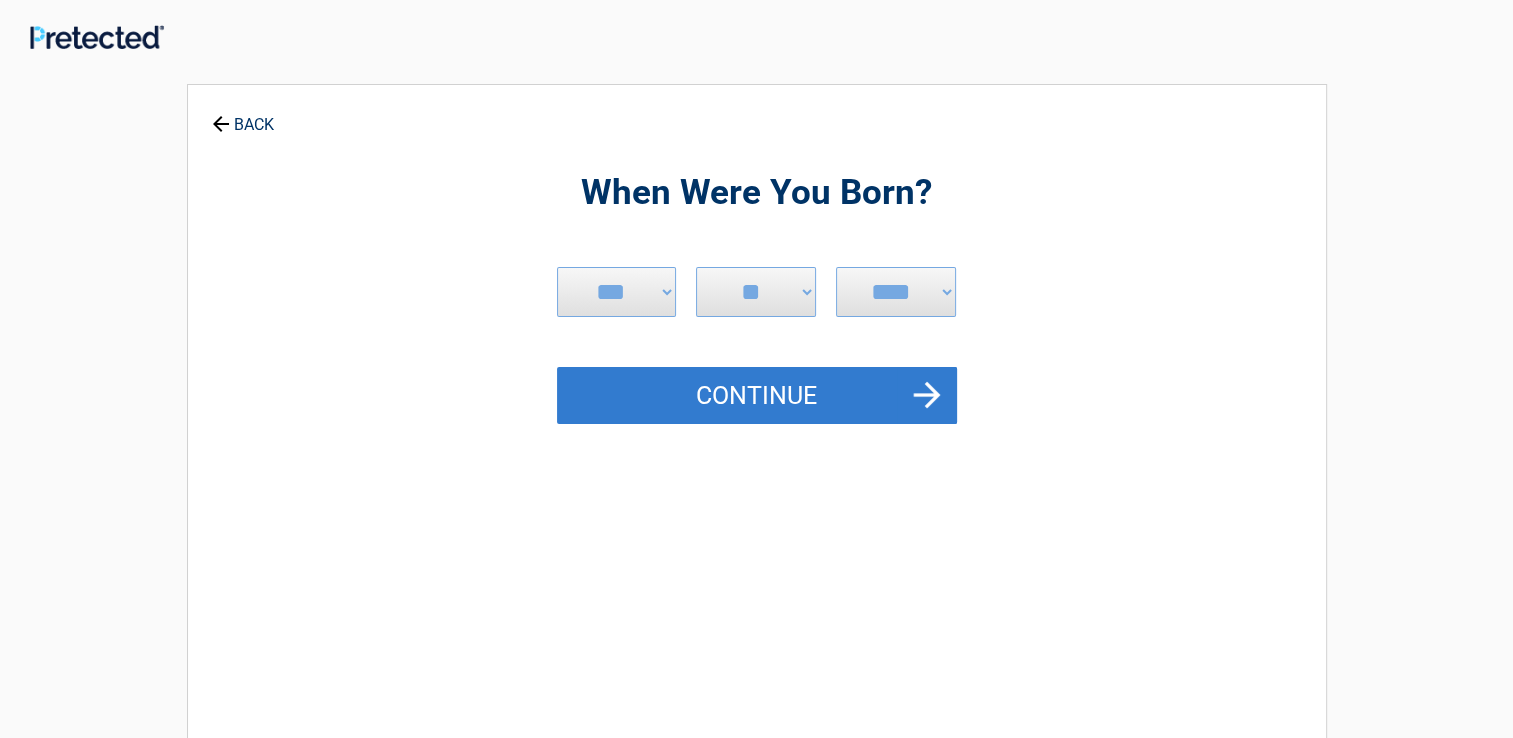 click on "Continue" at bounding box center (757, 396) 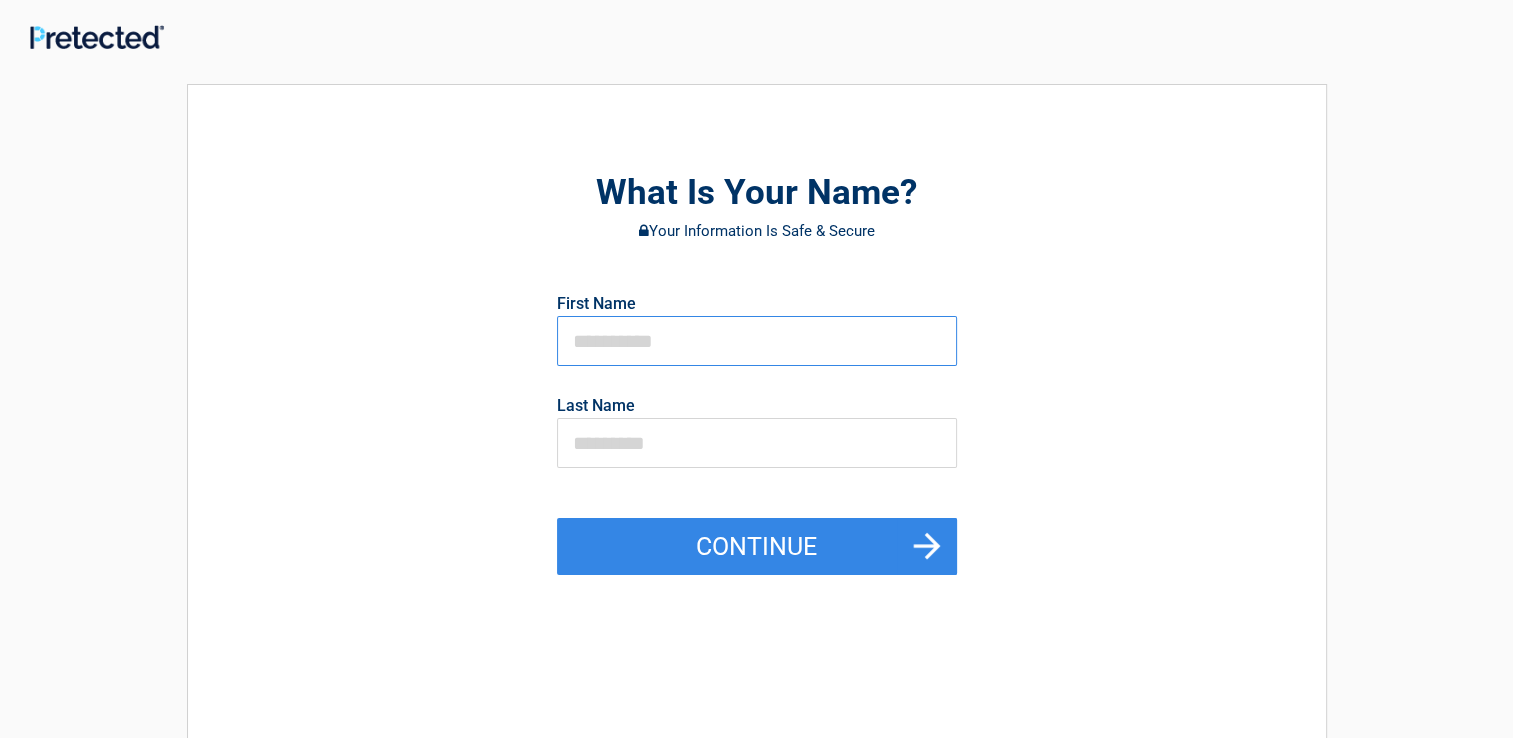 click at bounding box center [757, 341] 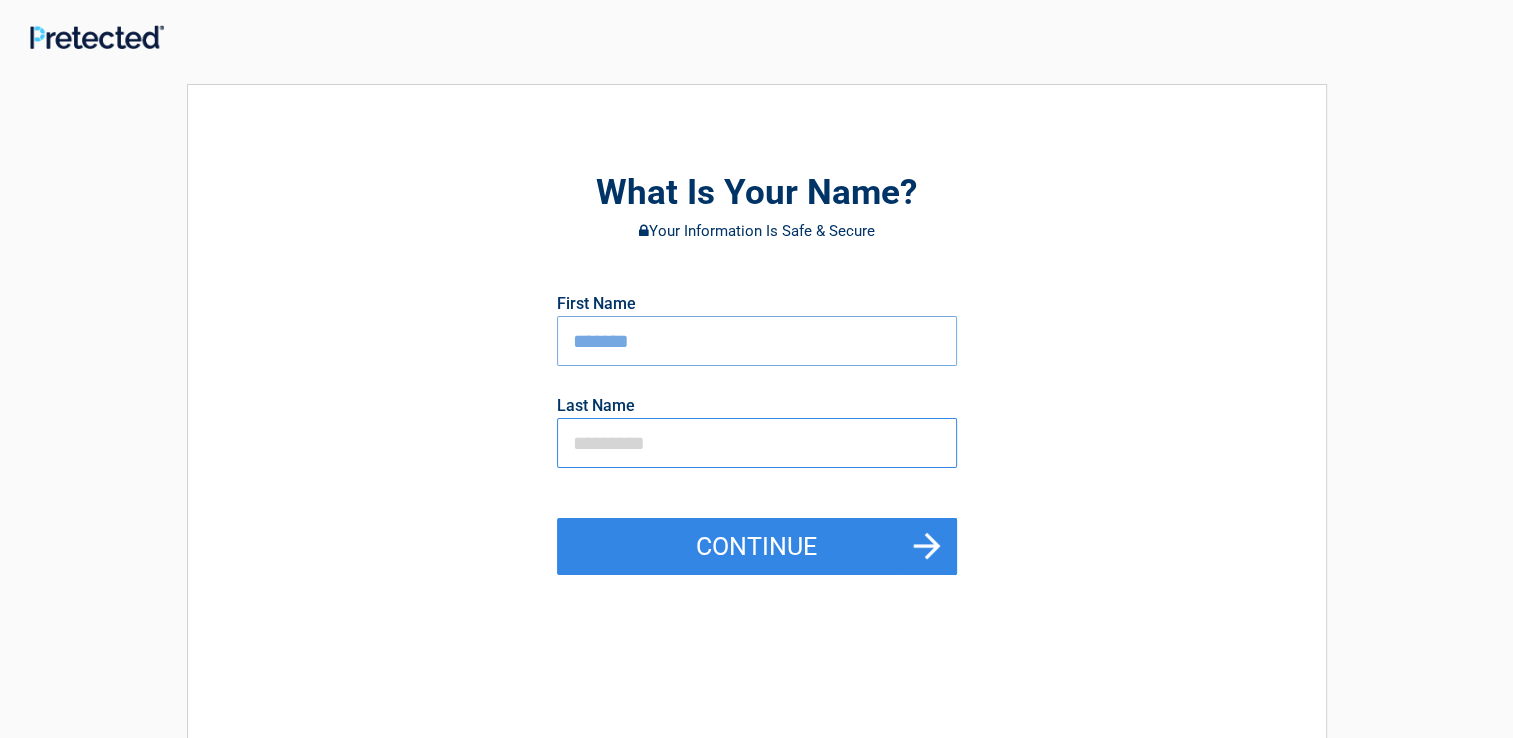 click at bounding box center [757, 443] 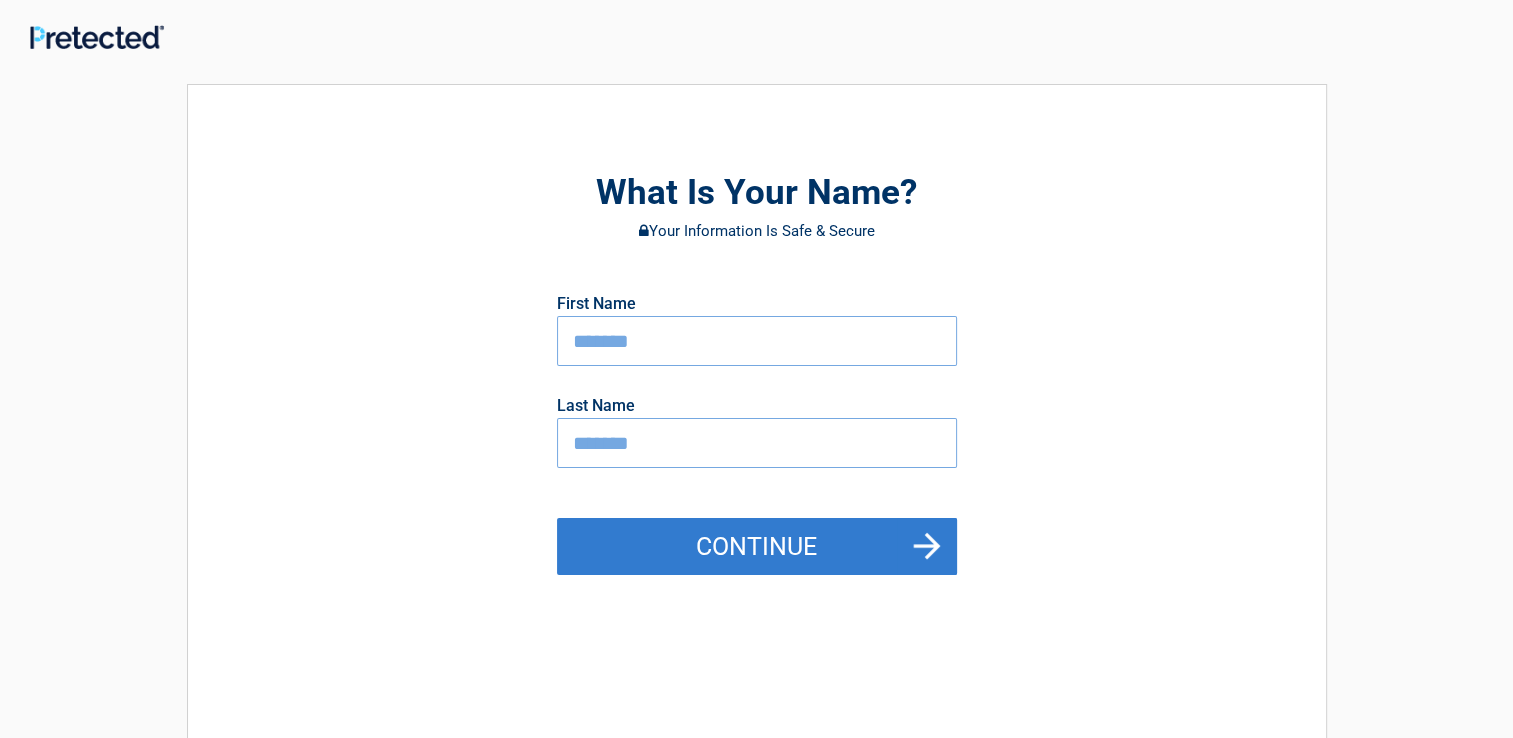 click on "Continue" at bounding box center (757, 547) 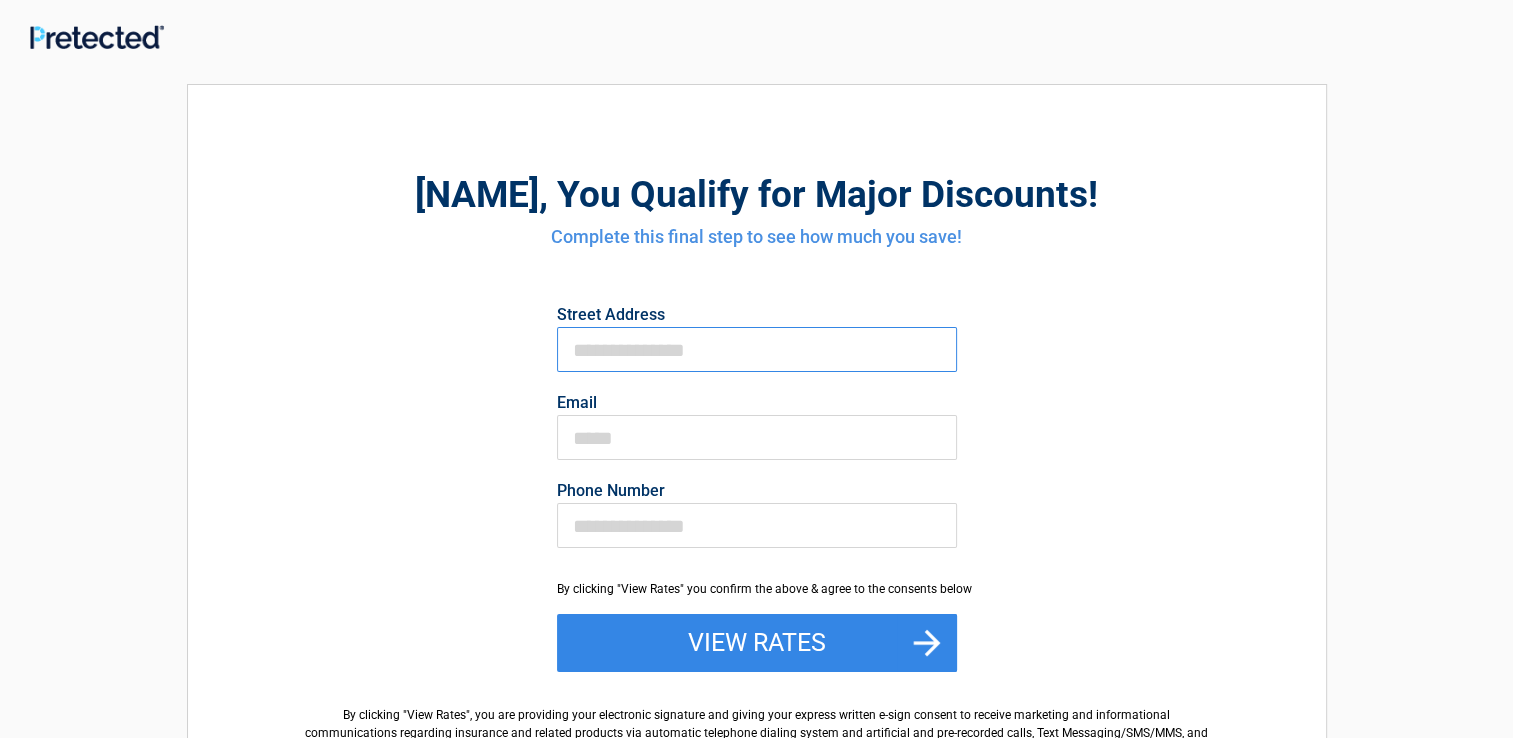 click on "First Name" at bounding box center (757, 349) 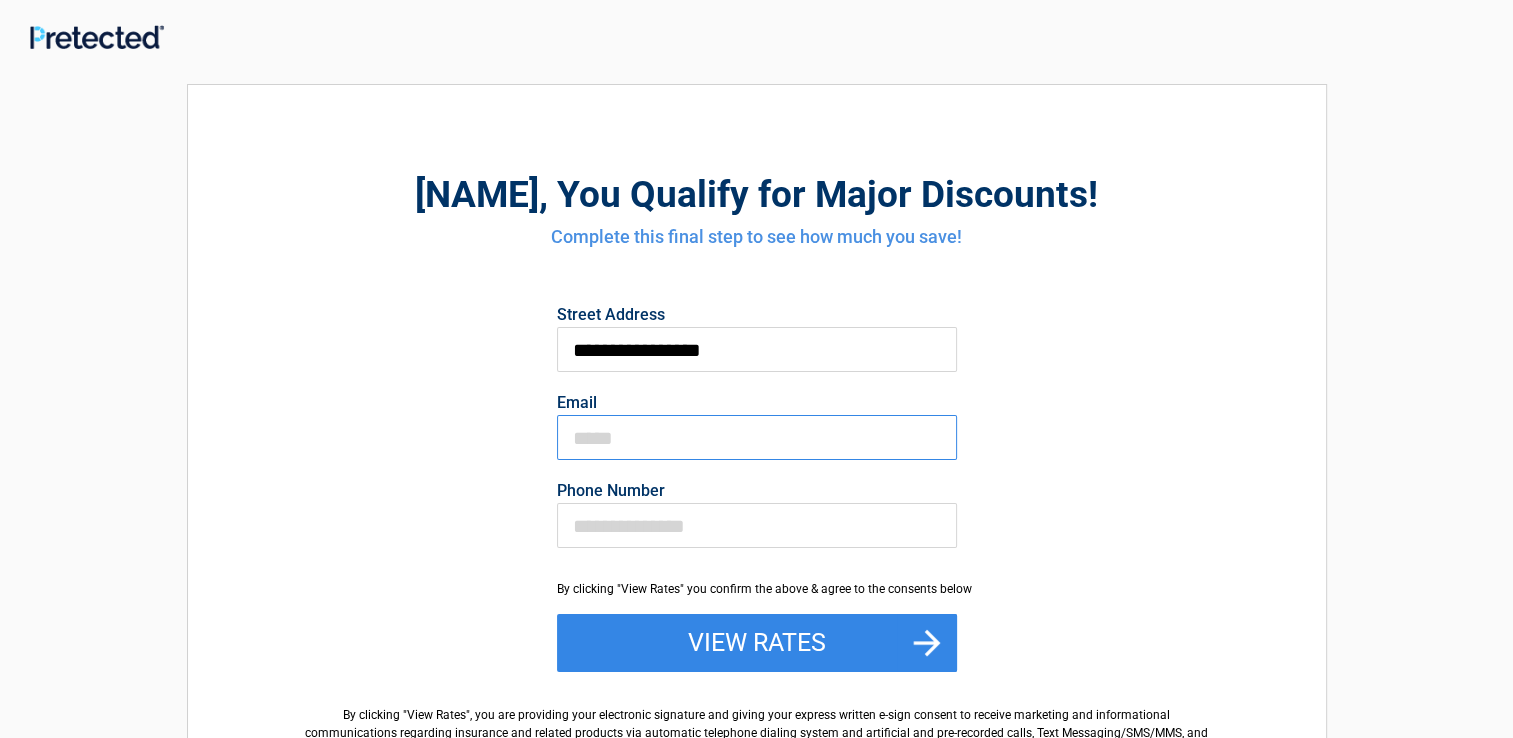 type on "**********" 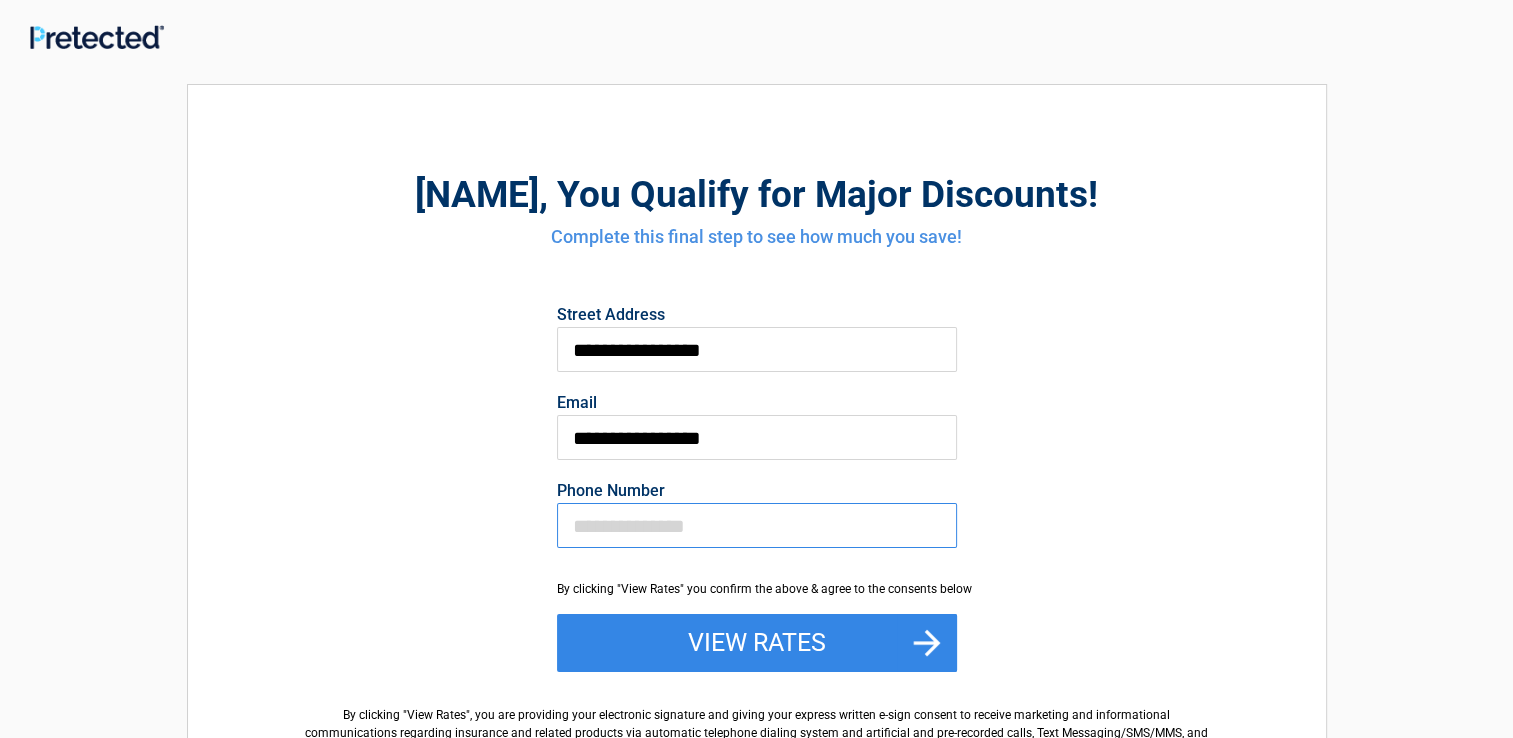 type on "**********" 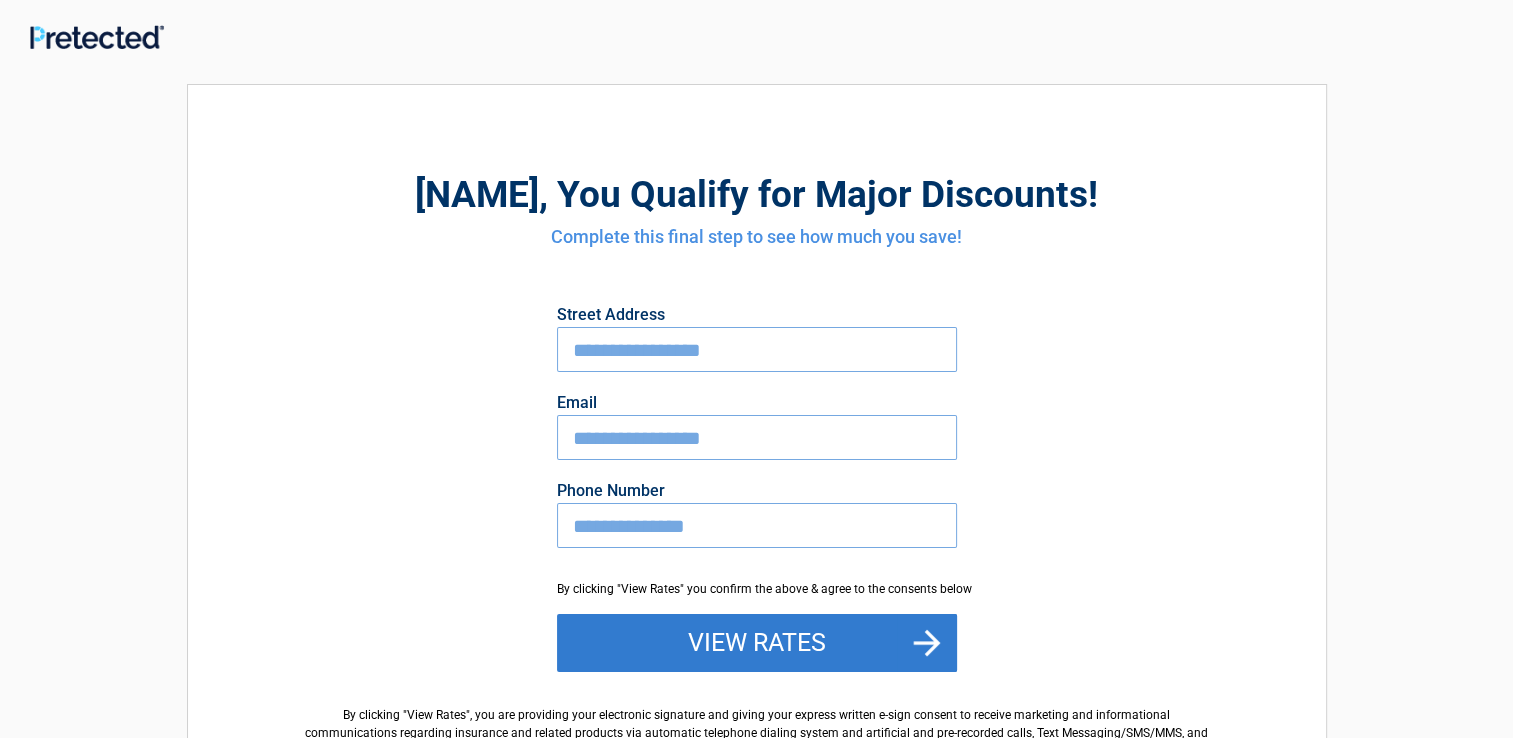click on "View Rates" at bounding box center (757, 643) 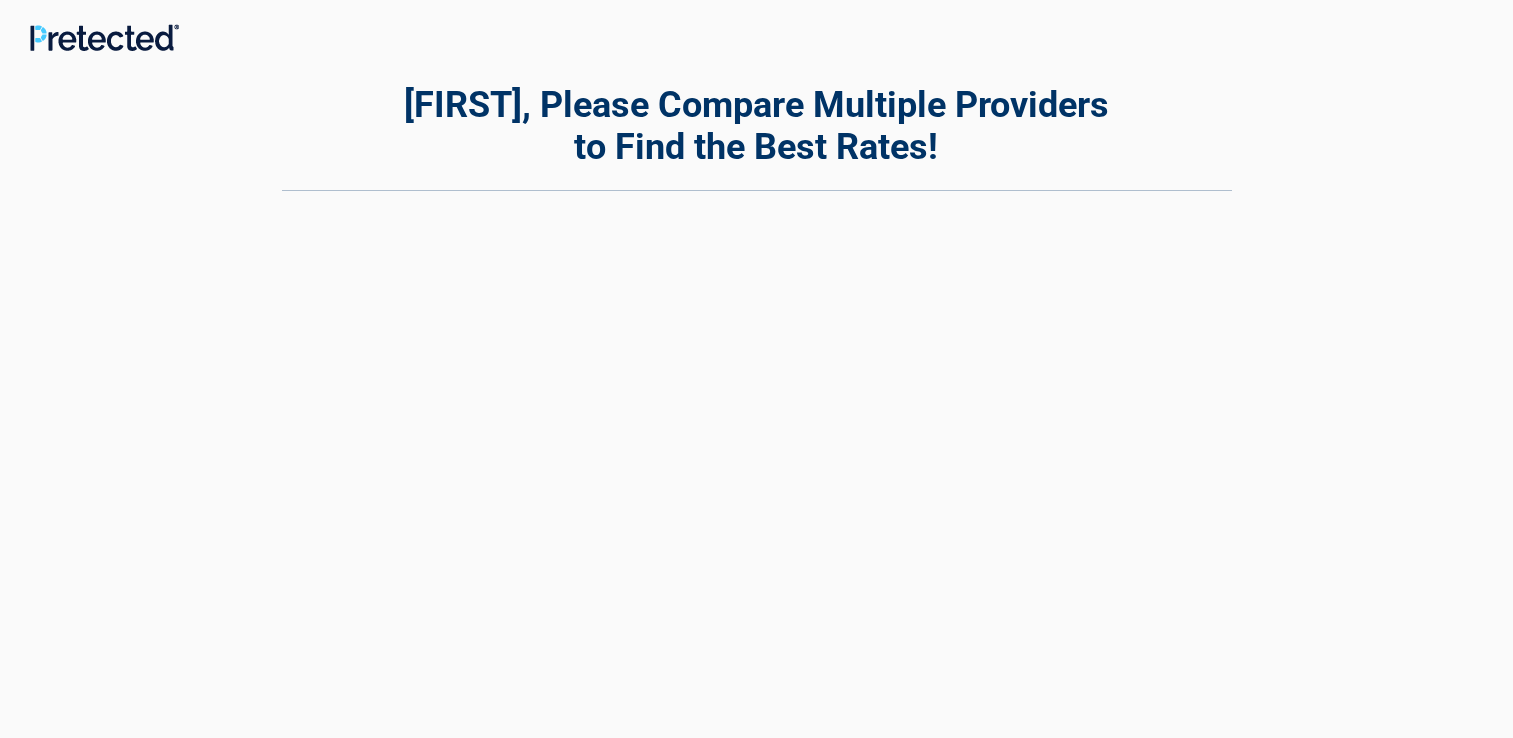 scroll, scrollTop: 0, scrollLeft: 0, axis: both 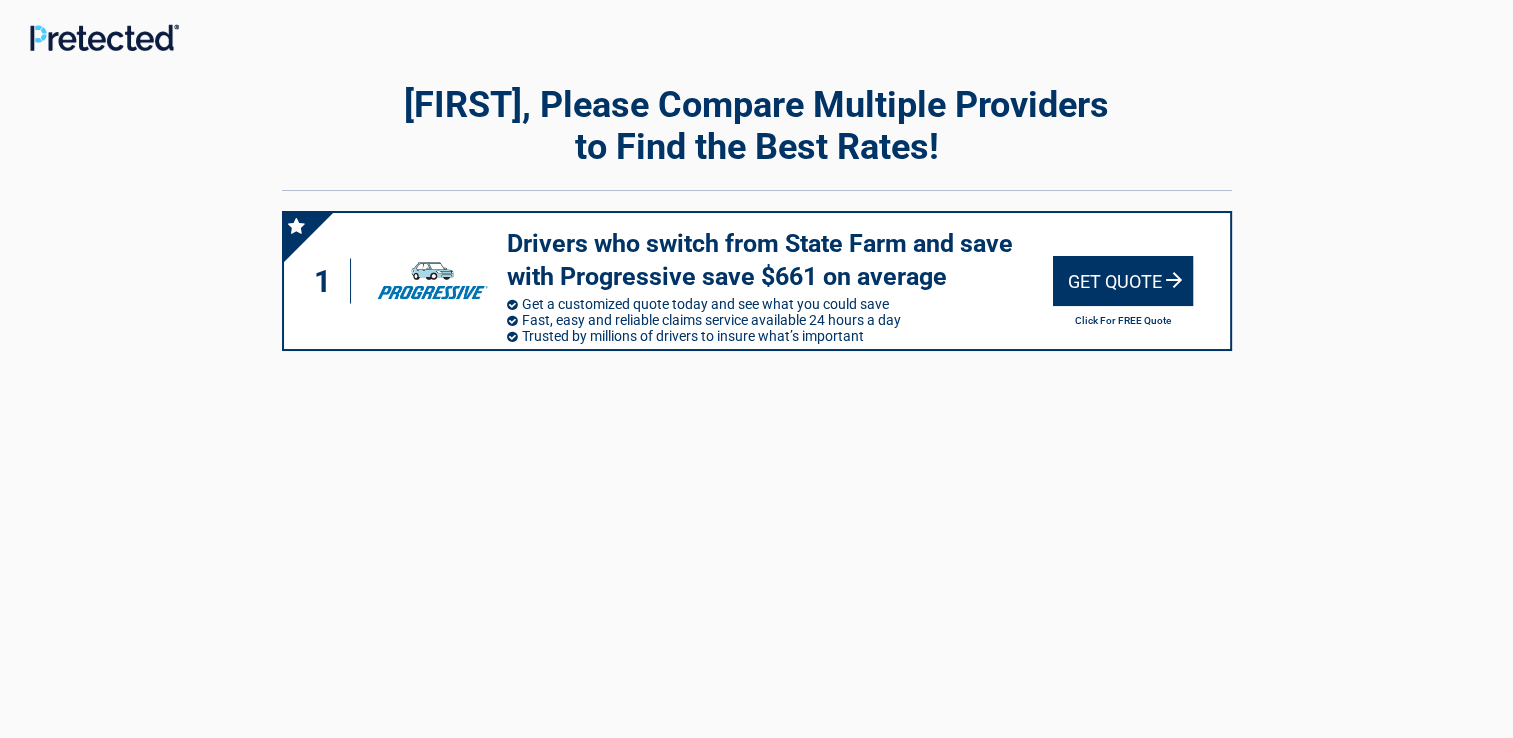 click on "Get Quote" at bounding box center (1123, 281) 